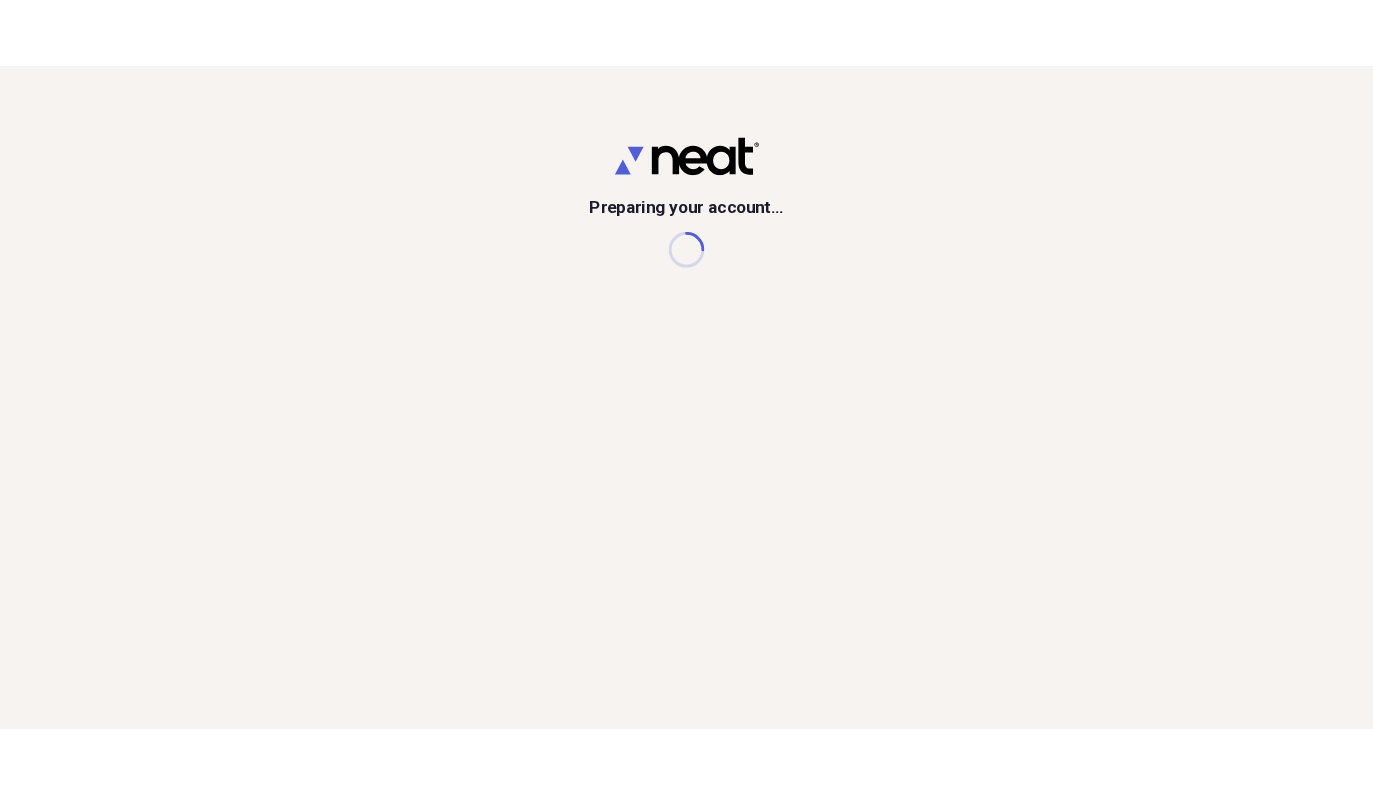 scroll, scrollTop: 0, scrollLeft: 0, axis: both 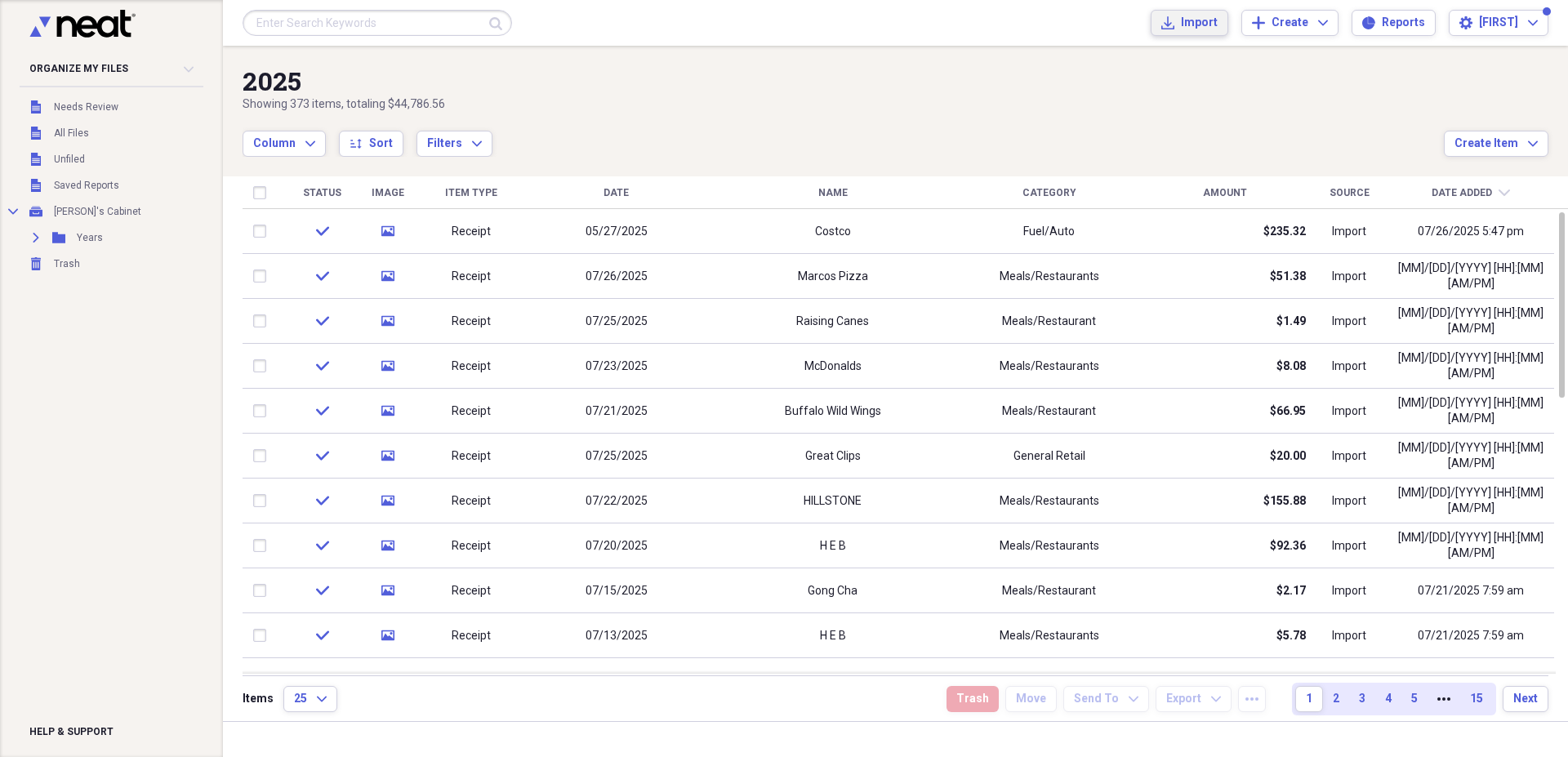 click on "Import Import" at bounding box center [1189, 23] 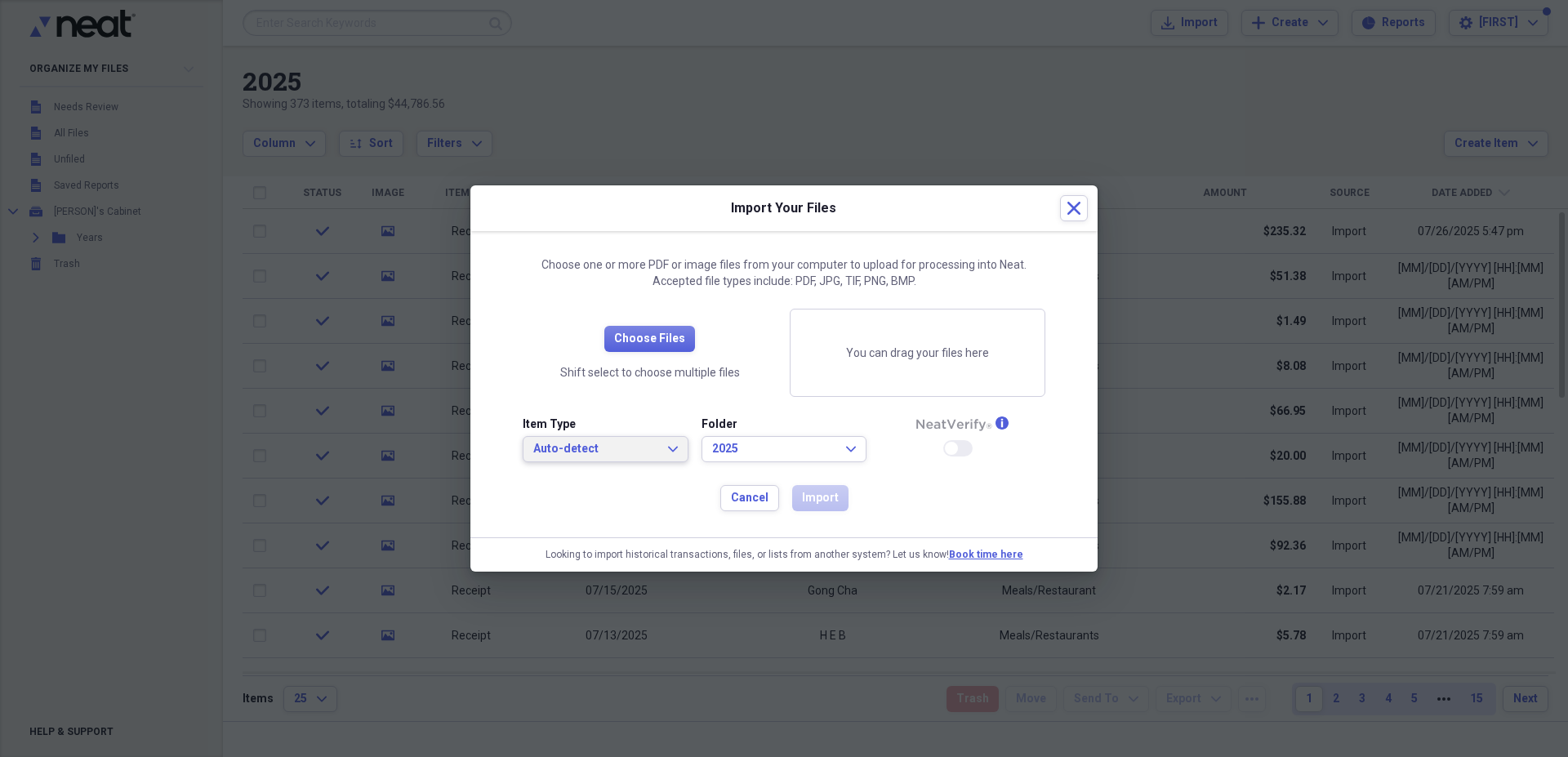 click on "Auto-detect" at bounding box center (595, 449) 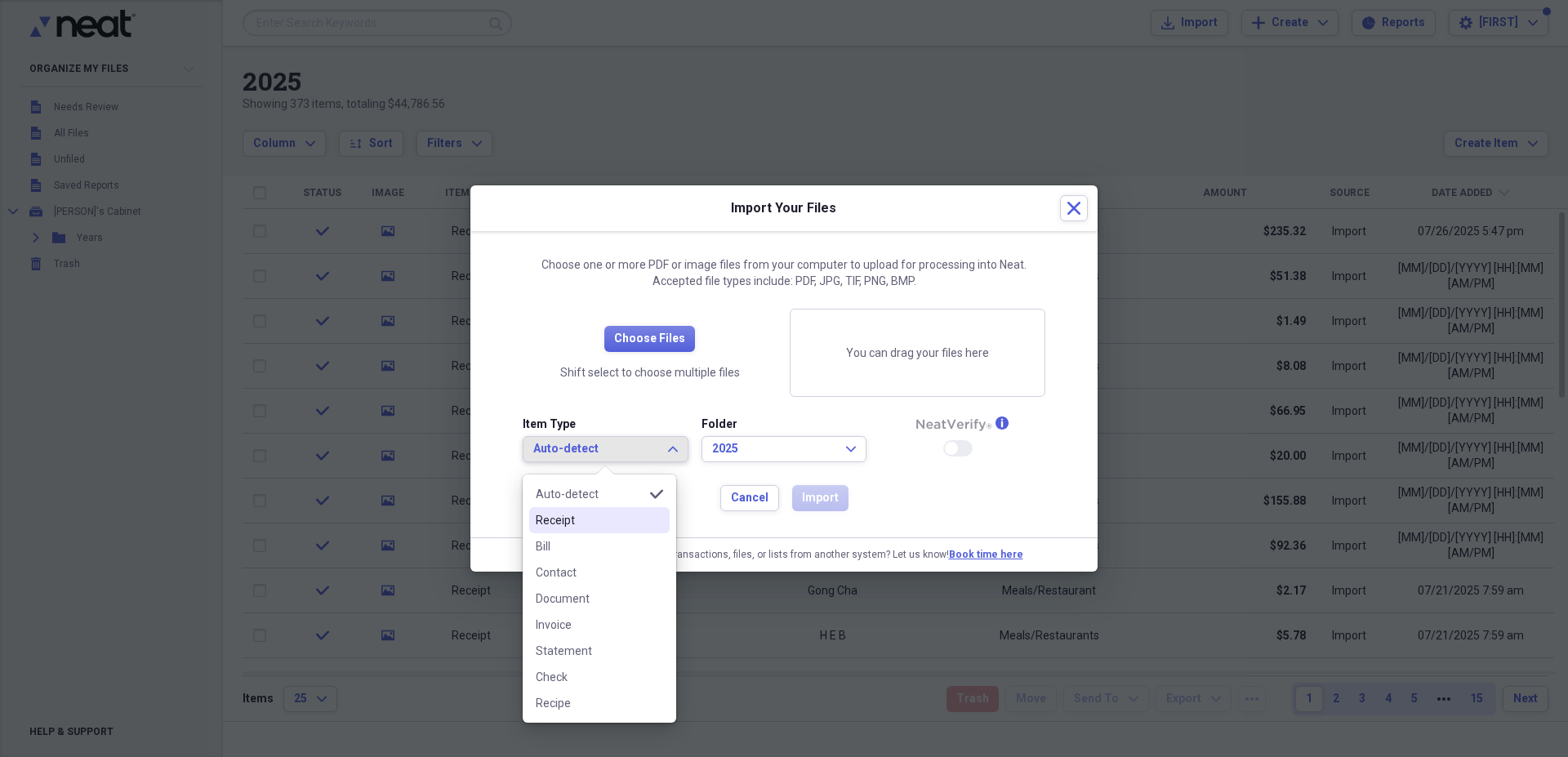 click on "Receipt" at bounding box center (590, 520) 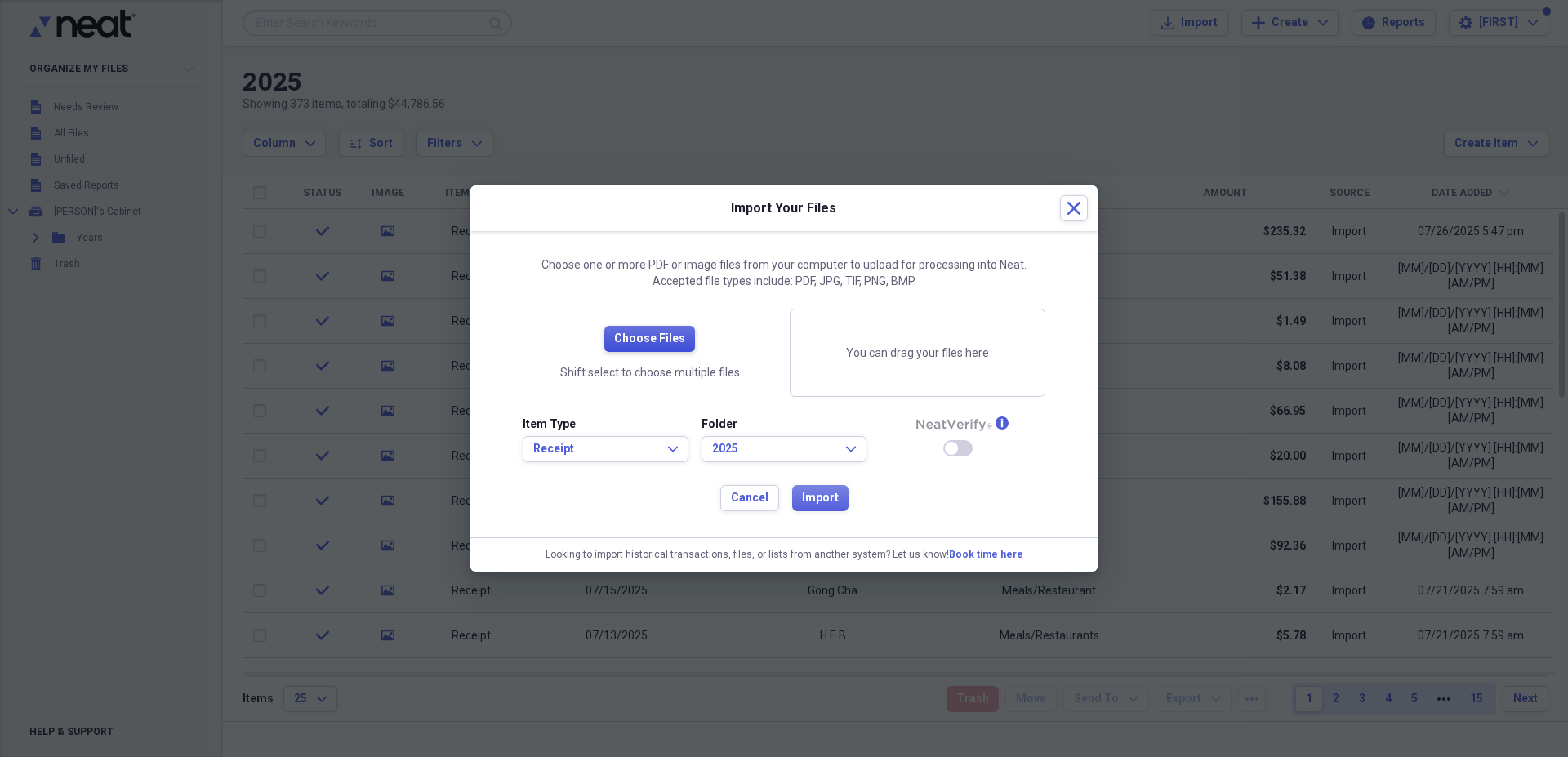 click on "Choose Files" at bounding box center (649, 339) 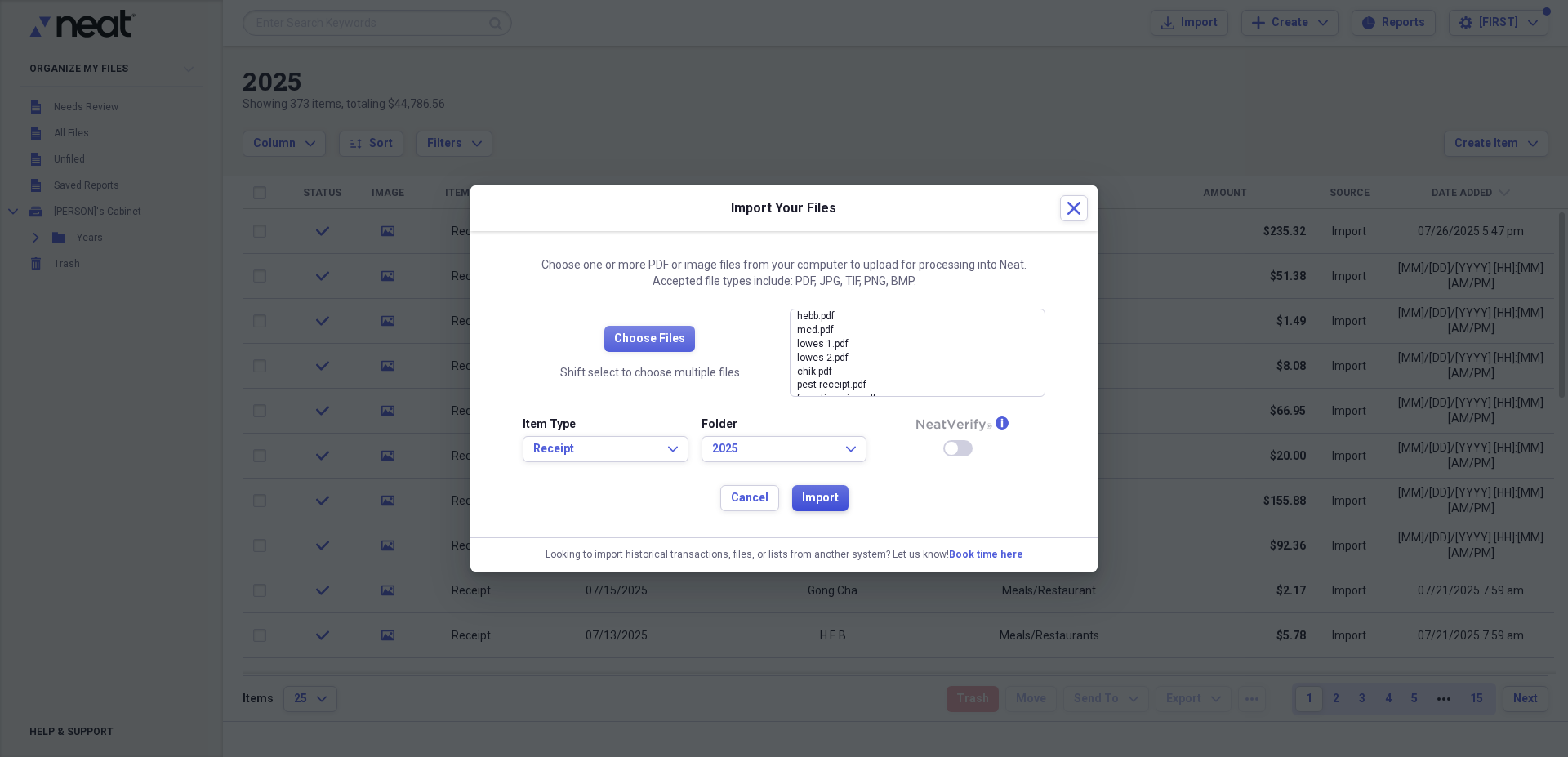 click on "Import" at bounding box center [820, 498] 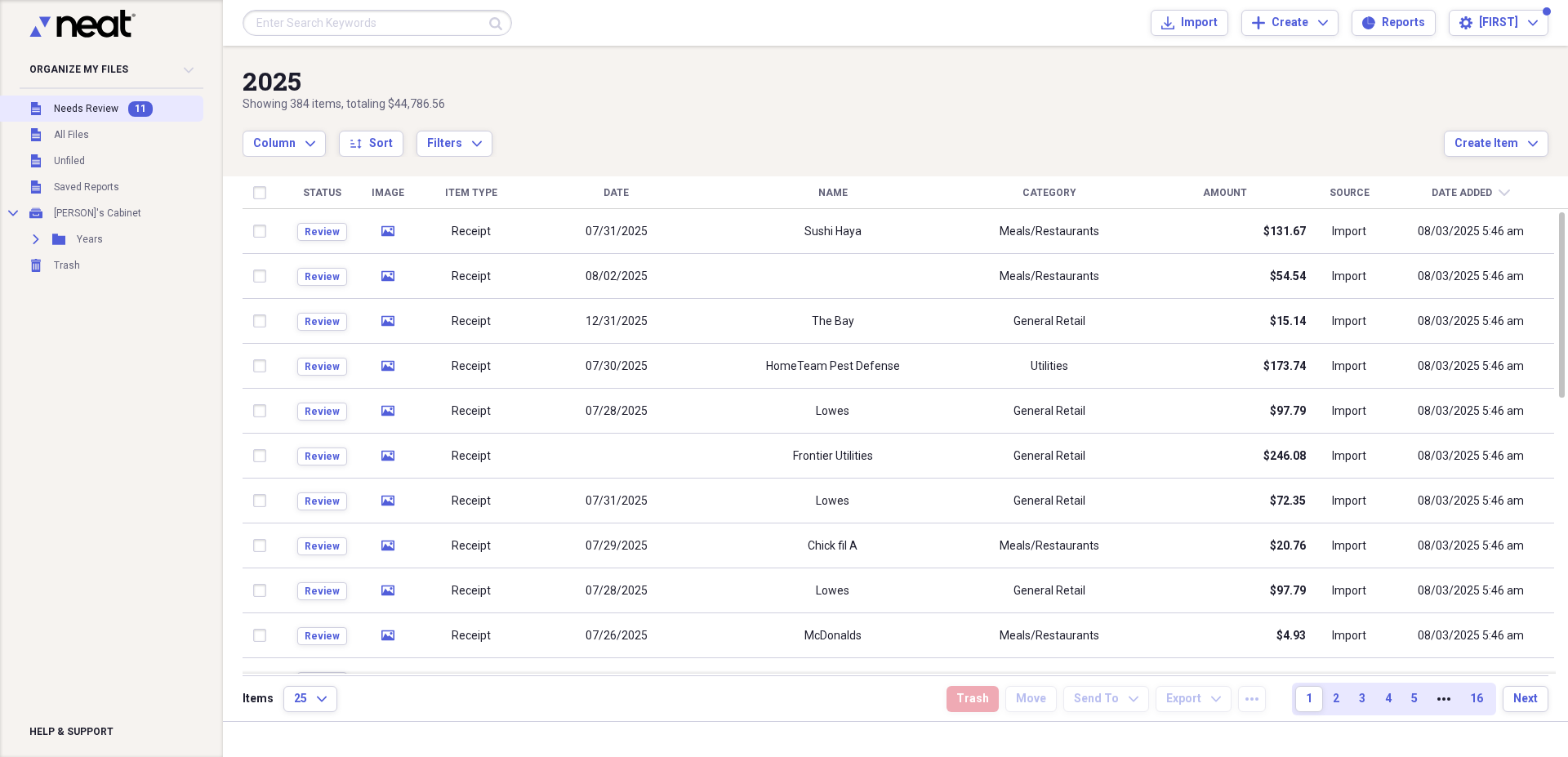 click on "Unfiled Needs Review 11" at bounding box center (100, 109) 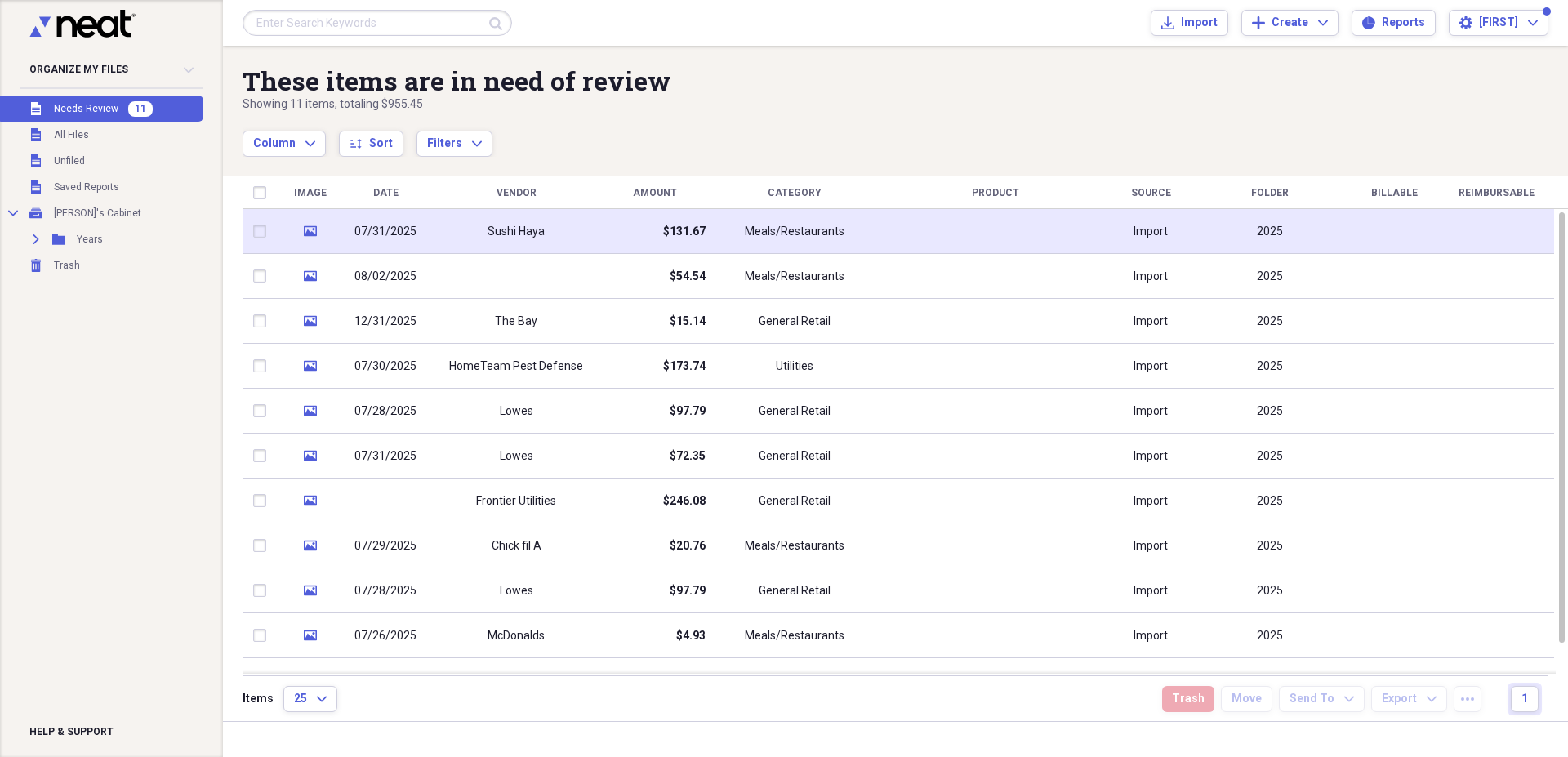 click on "07/31/2025" at bounding box center [385, 231] 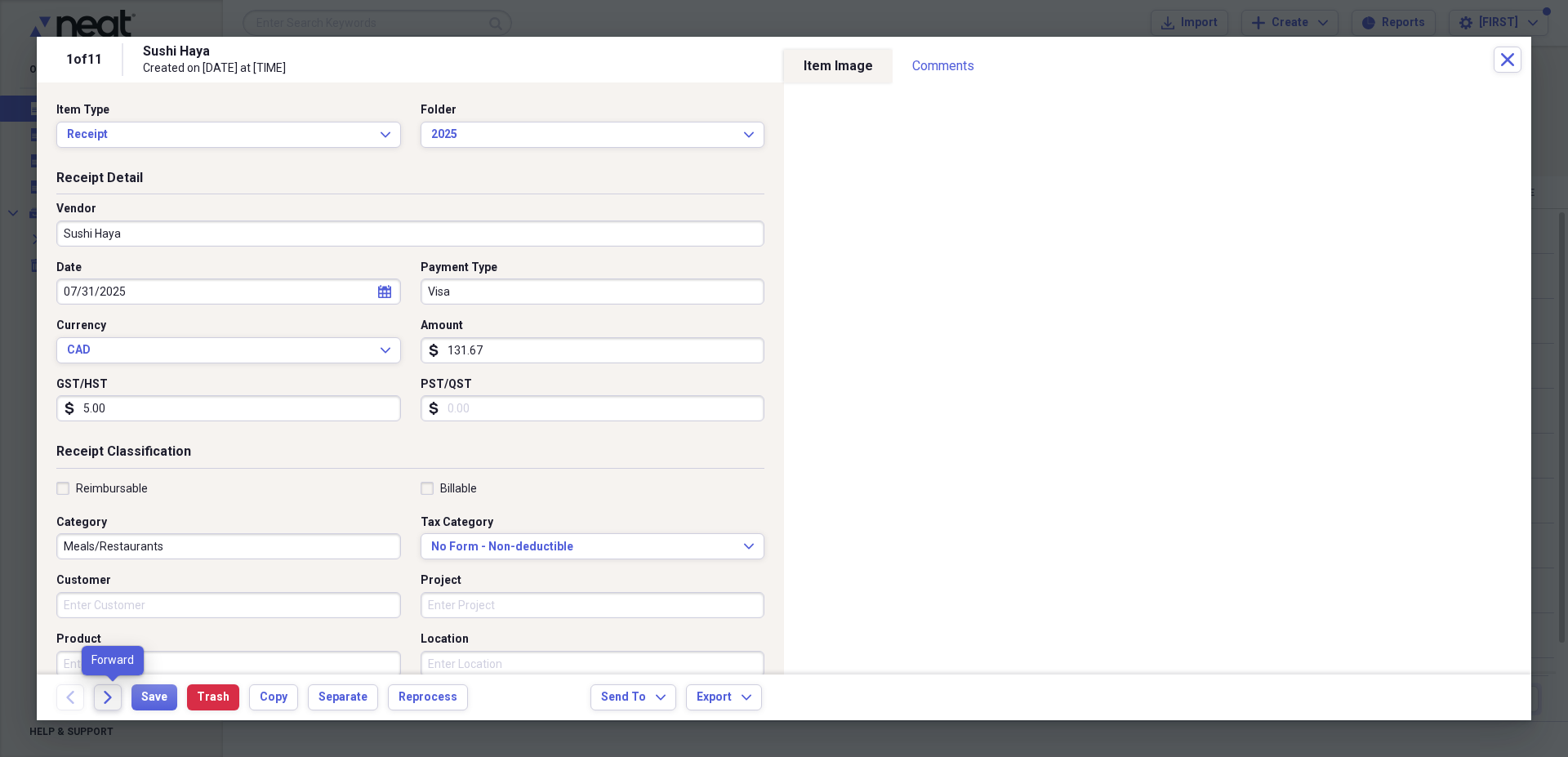 click on "Forward" 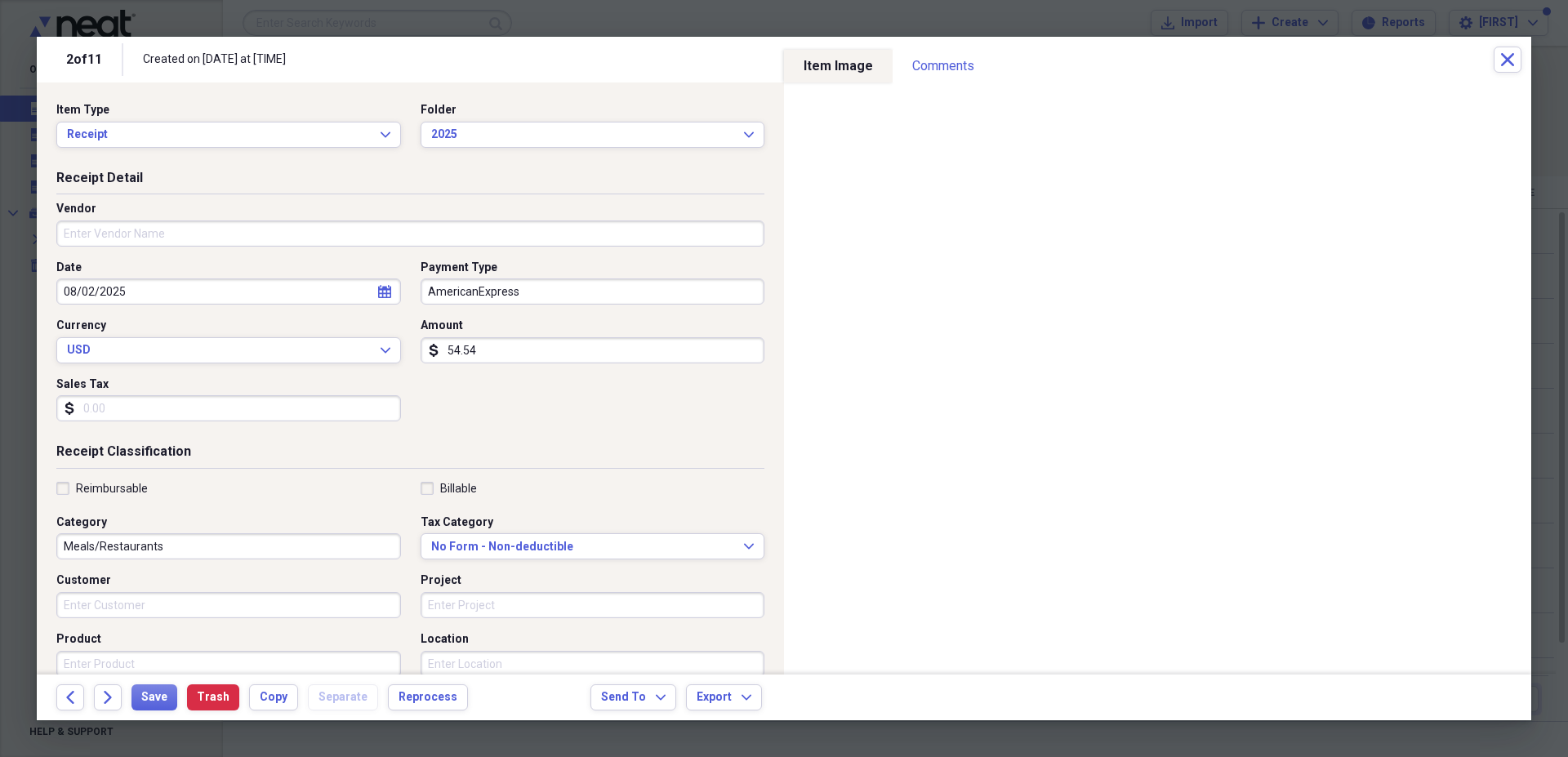 click on "Vendor" at bounding box center (410, 234) 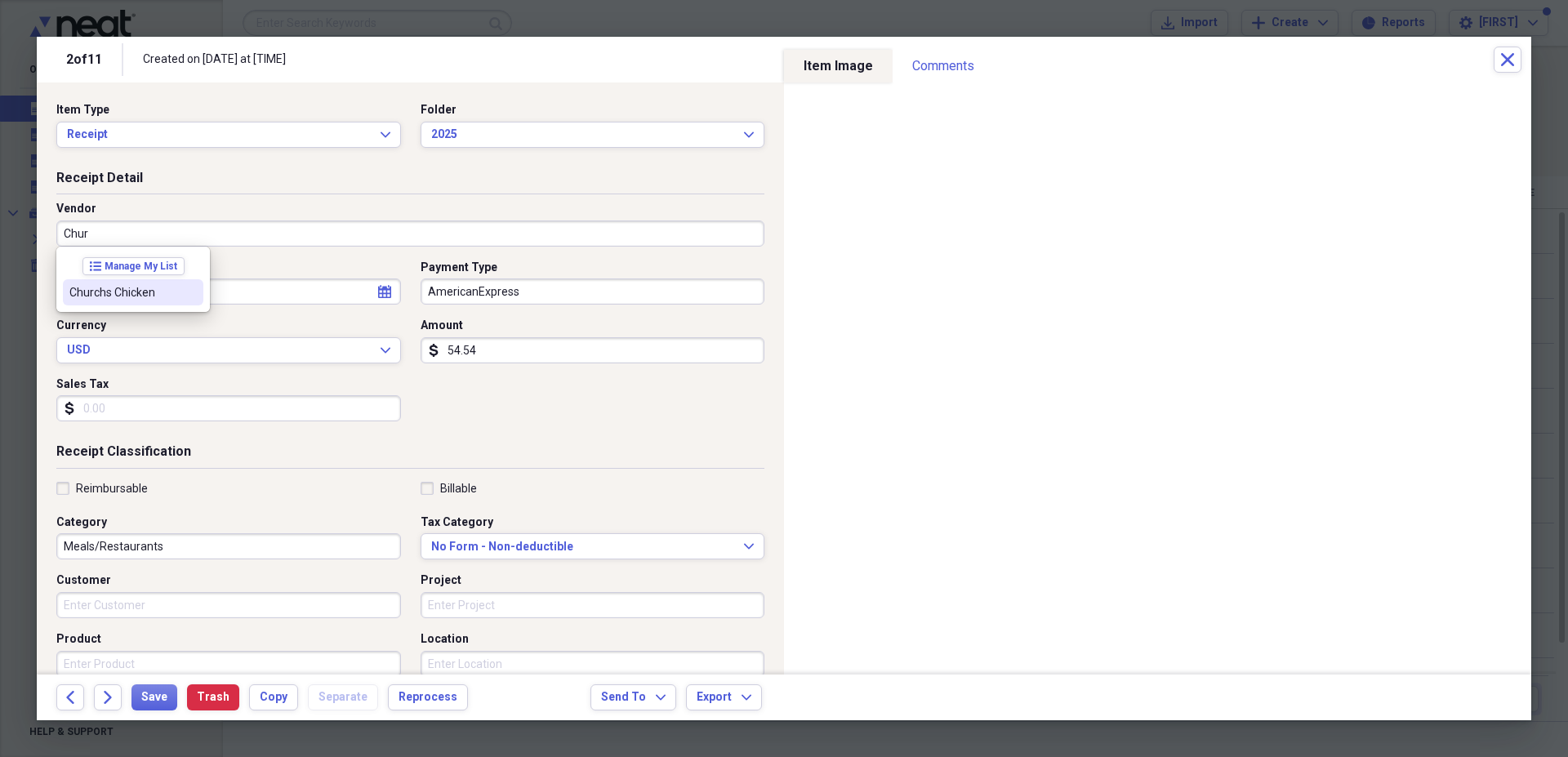 click on "Churchs Chicken" at bounding box center [133, 292] 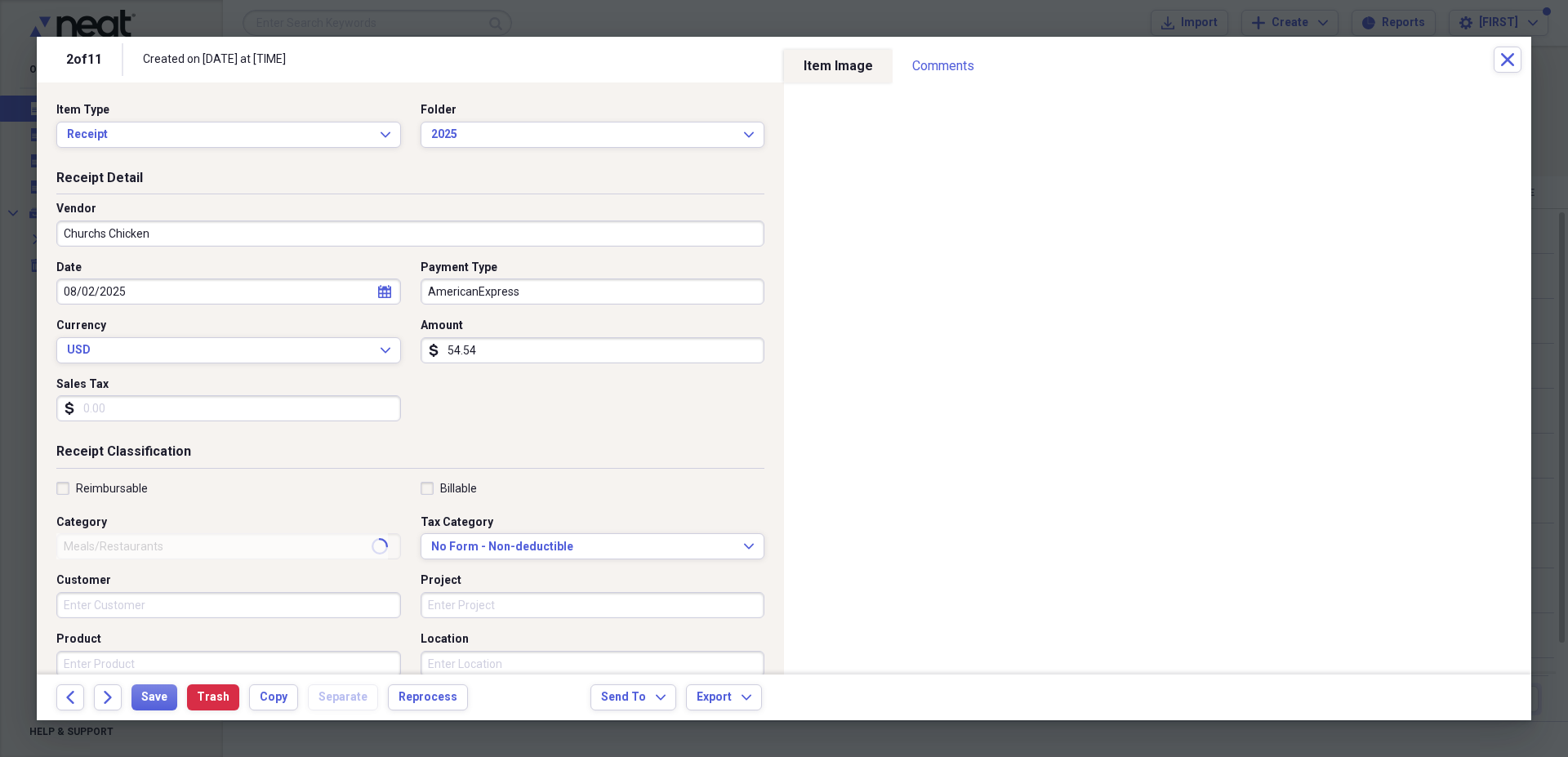 type on "Meals/Restaurant" 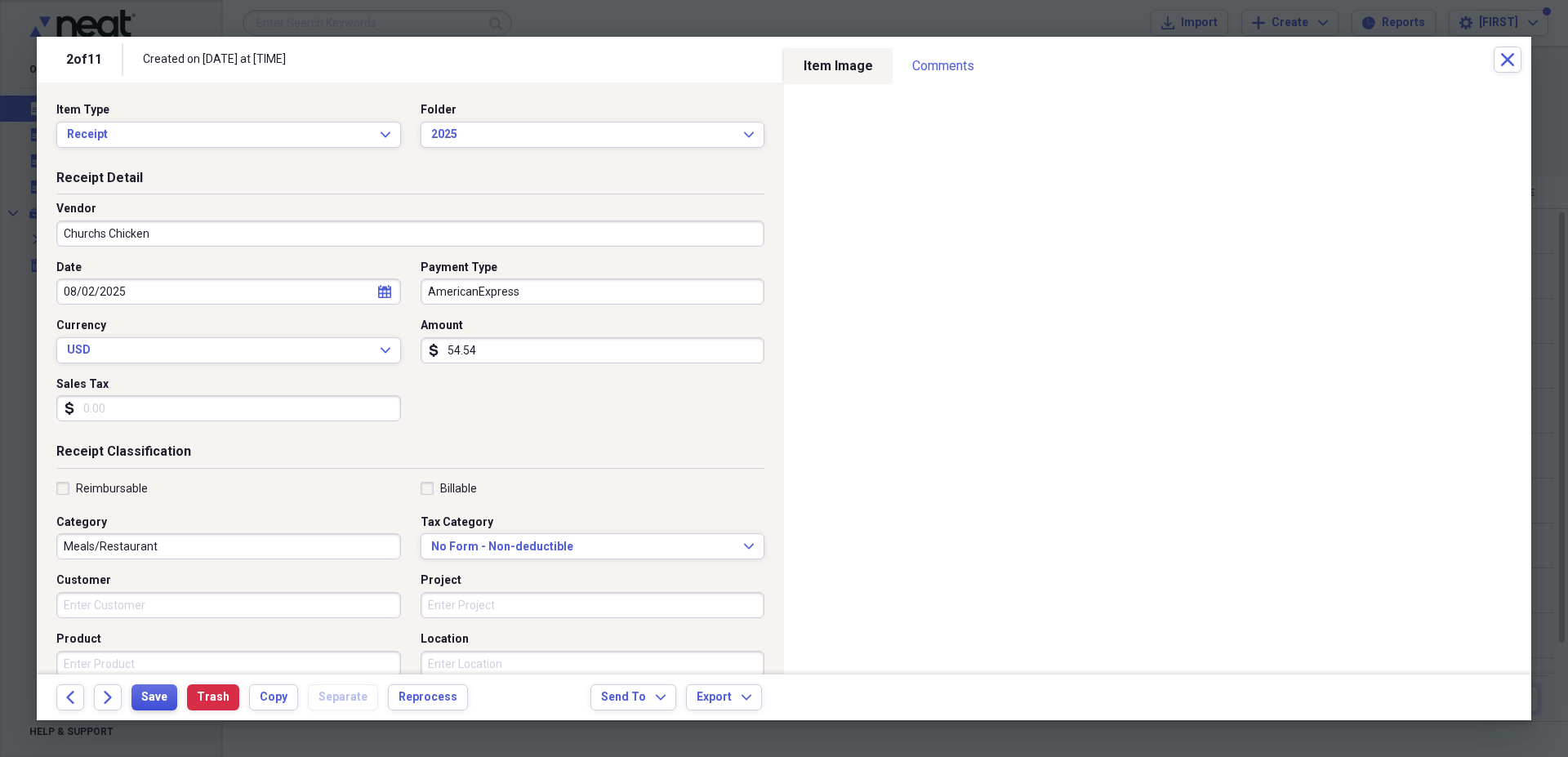 click on "Save" at bounding box center (154, 697) 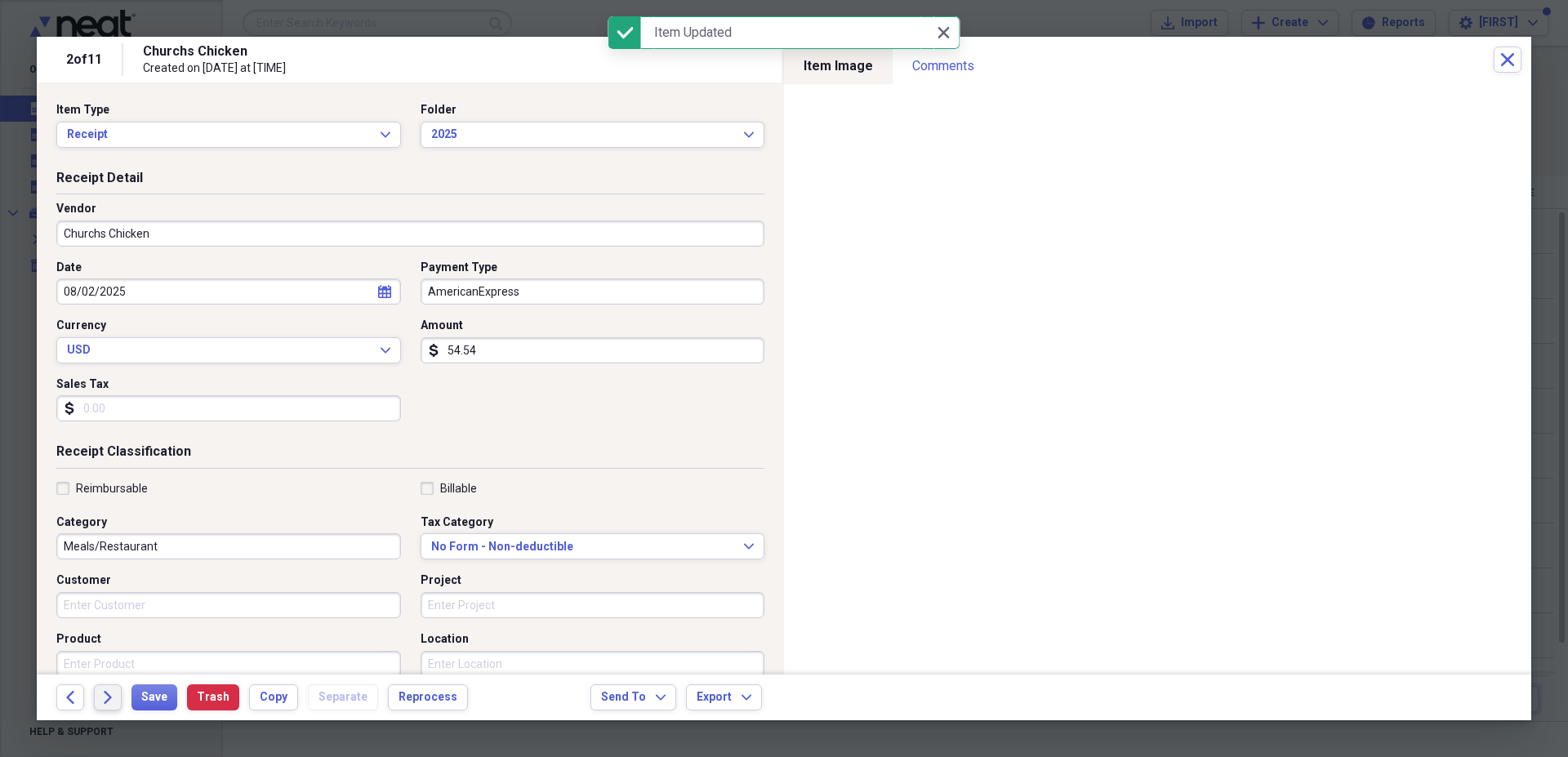 click on "Forward" 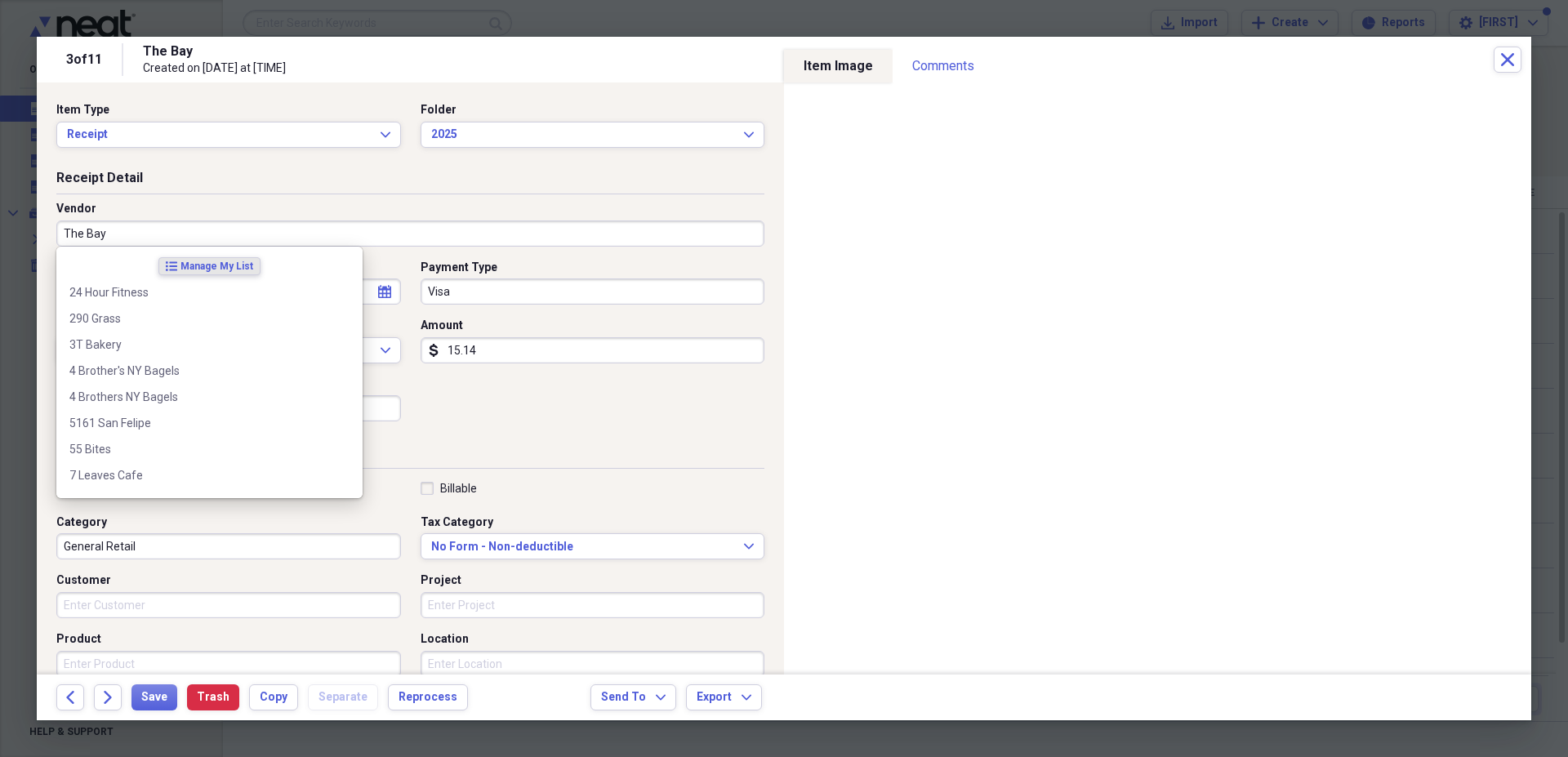 click on "The Bay" at bounding box center (410, 234) 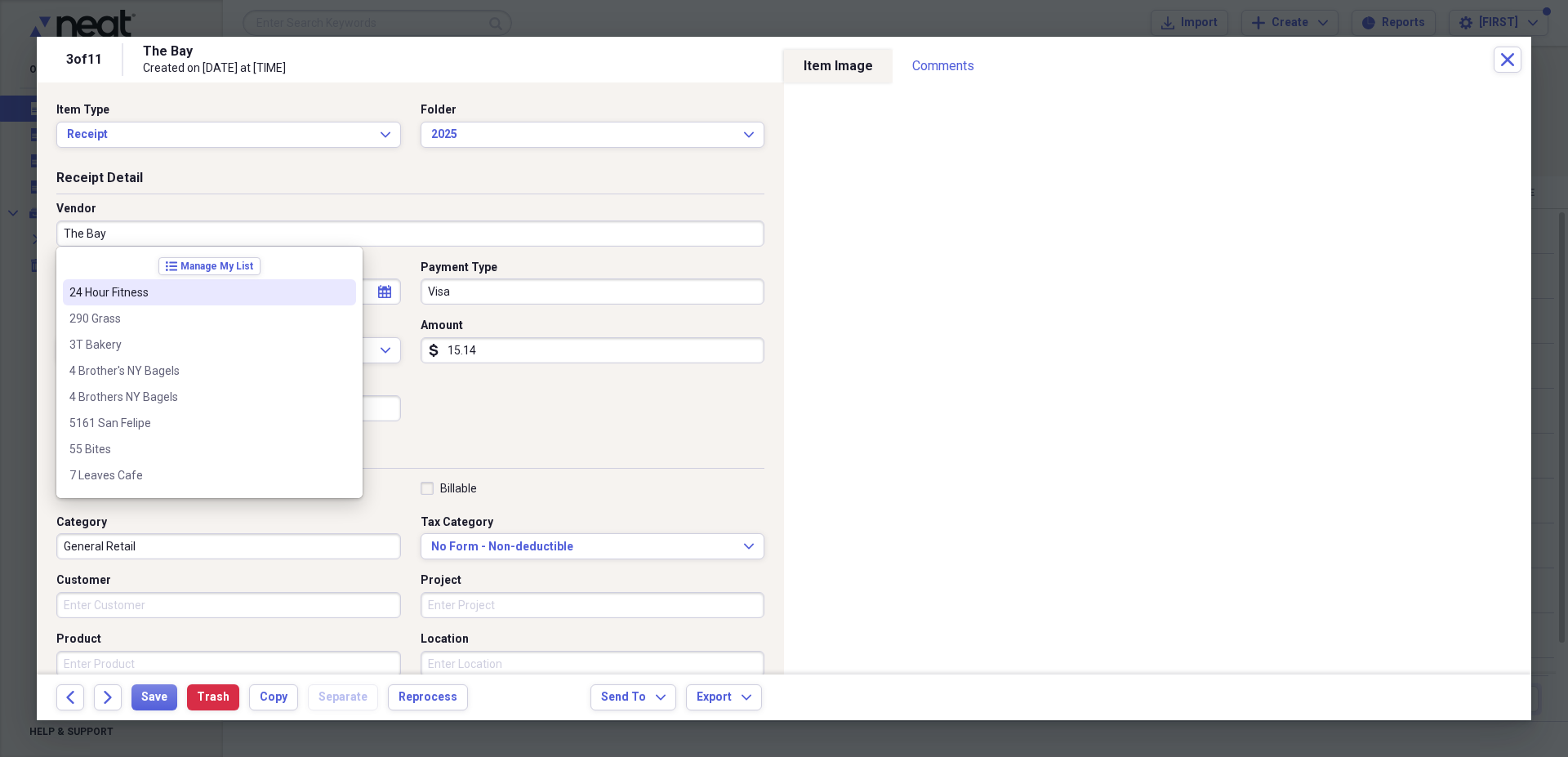 drag, startPoint x: 142, startPoint y: 228, endPoint x: 17, endPoint y: 212, distance: 126.01984 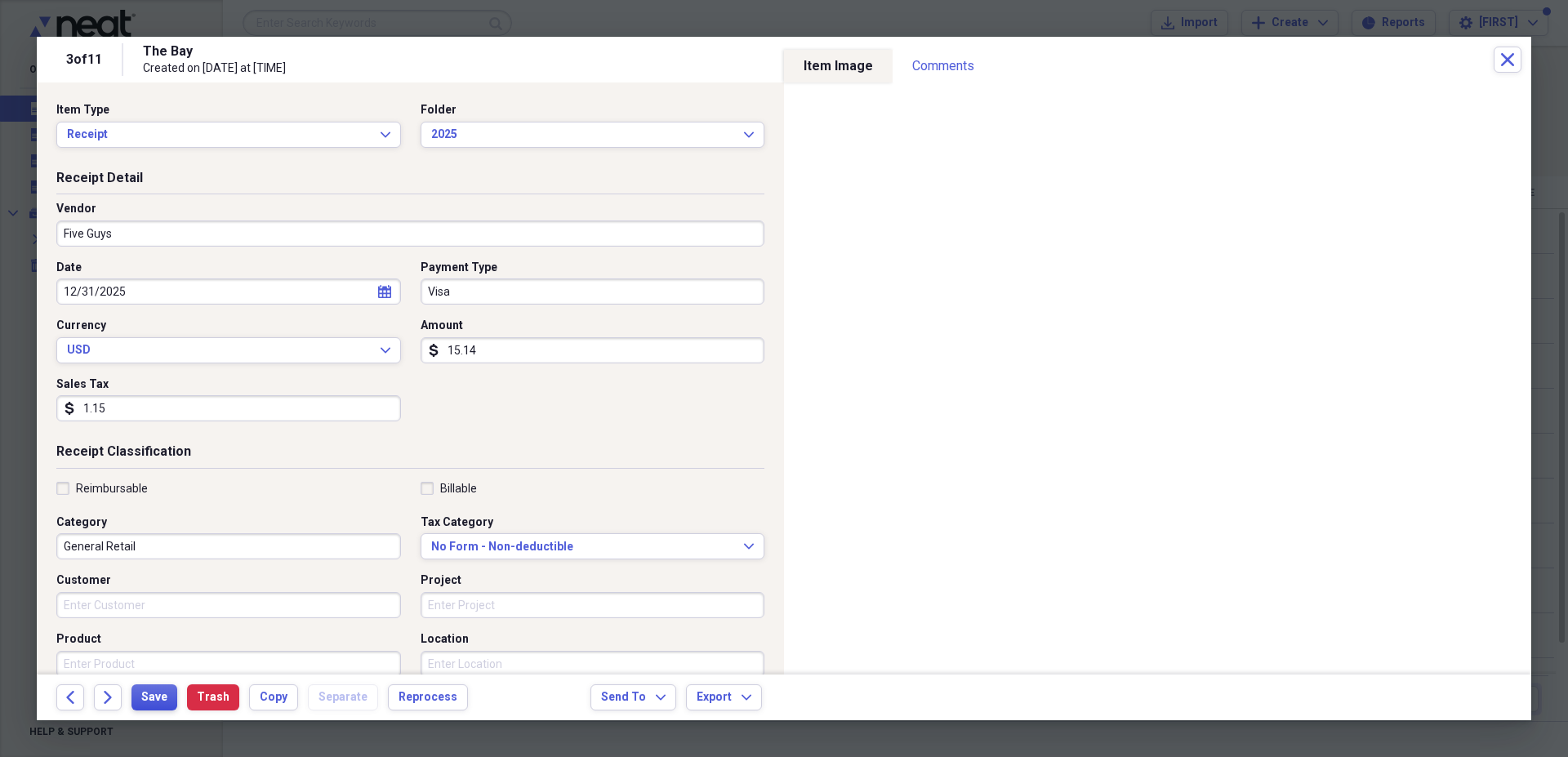 type on "Five Guys" 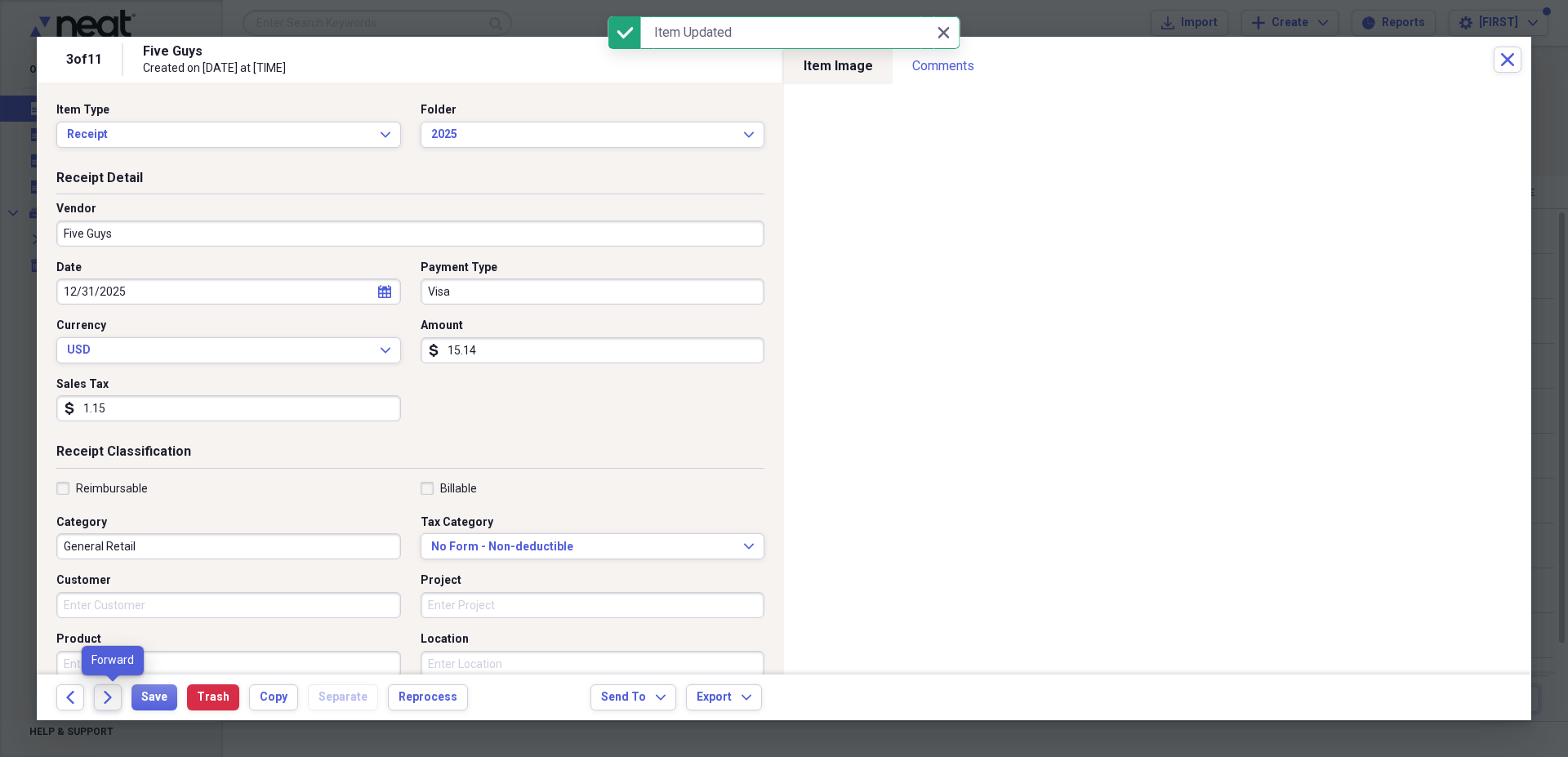 click on "Forward" at bounding box center (108, 697) 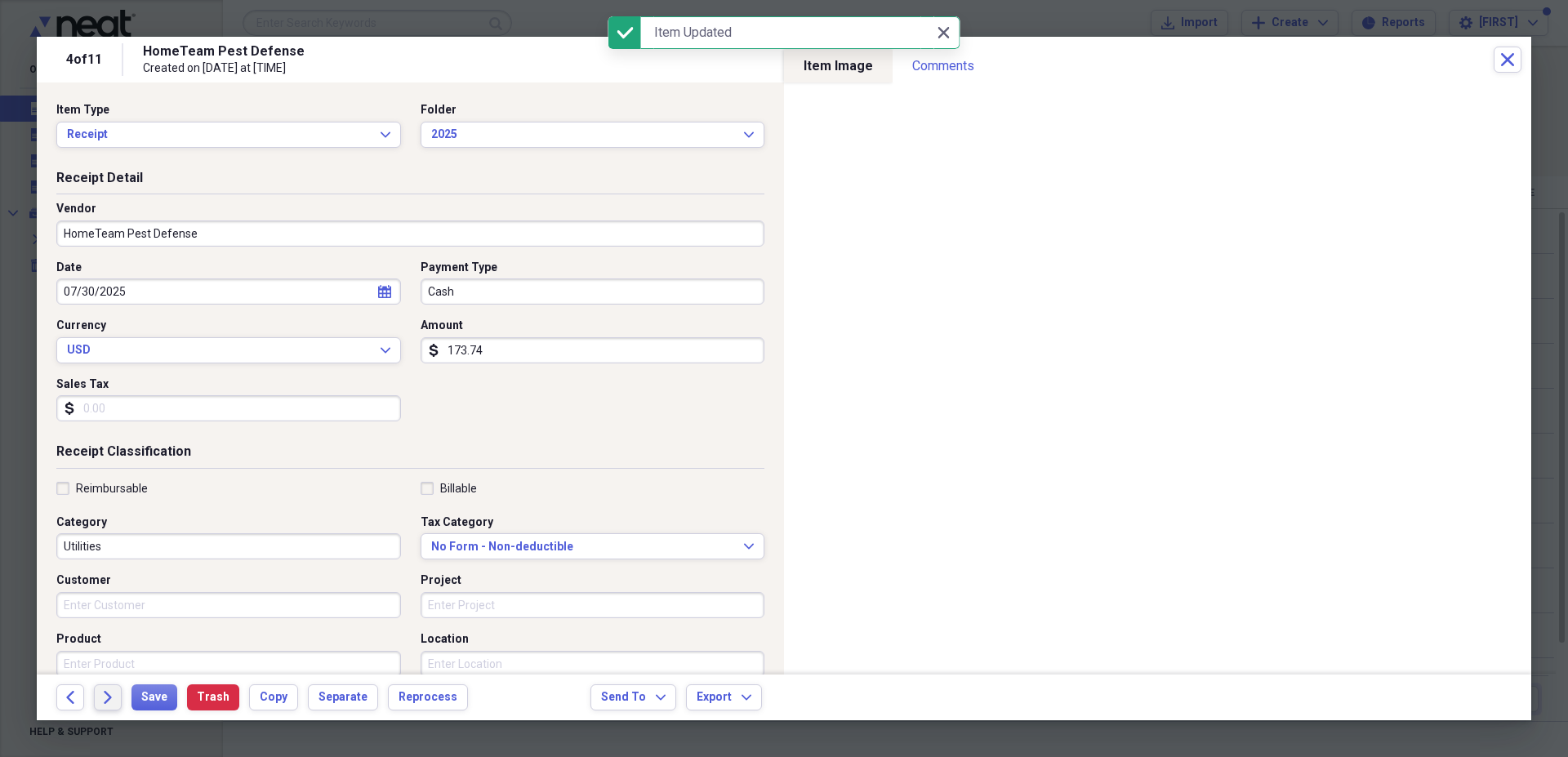 click 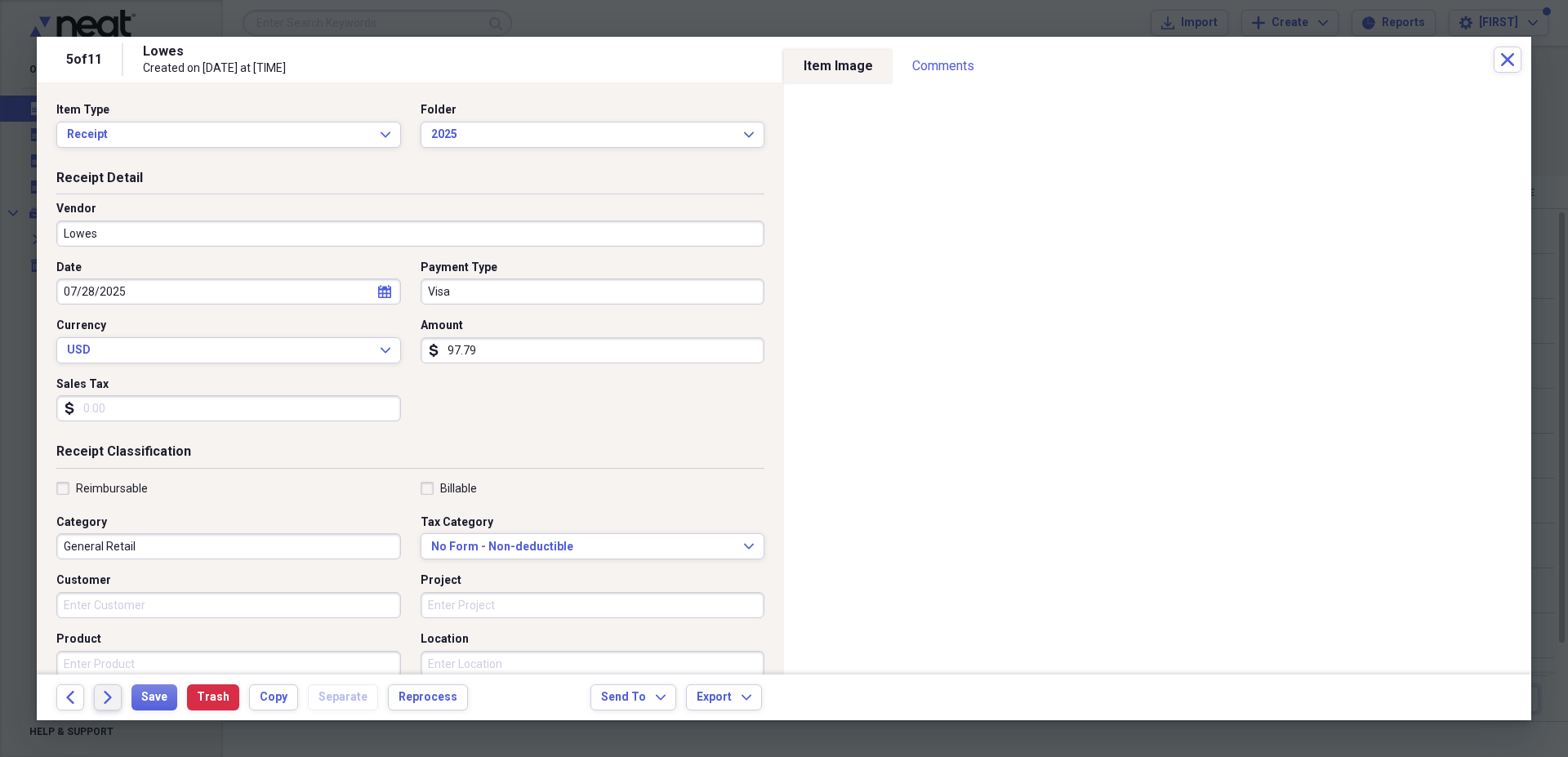 drag, startPoint x: 108, startPoint y: 693, endPoint x: 111, endPoint y: 684, distance: 9.486833 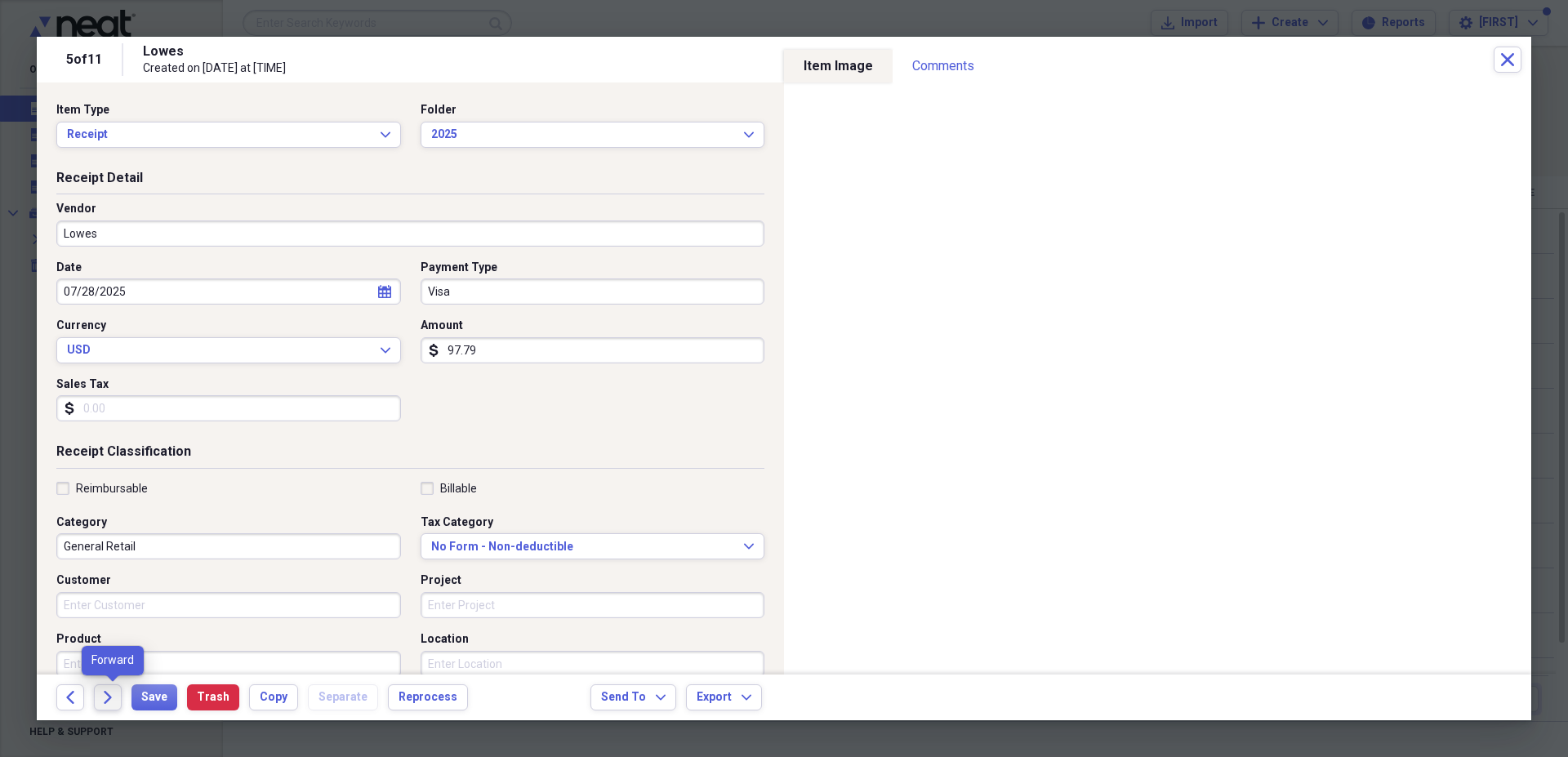 click on "Forward" at bounding box center (108, 697) 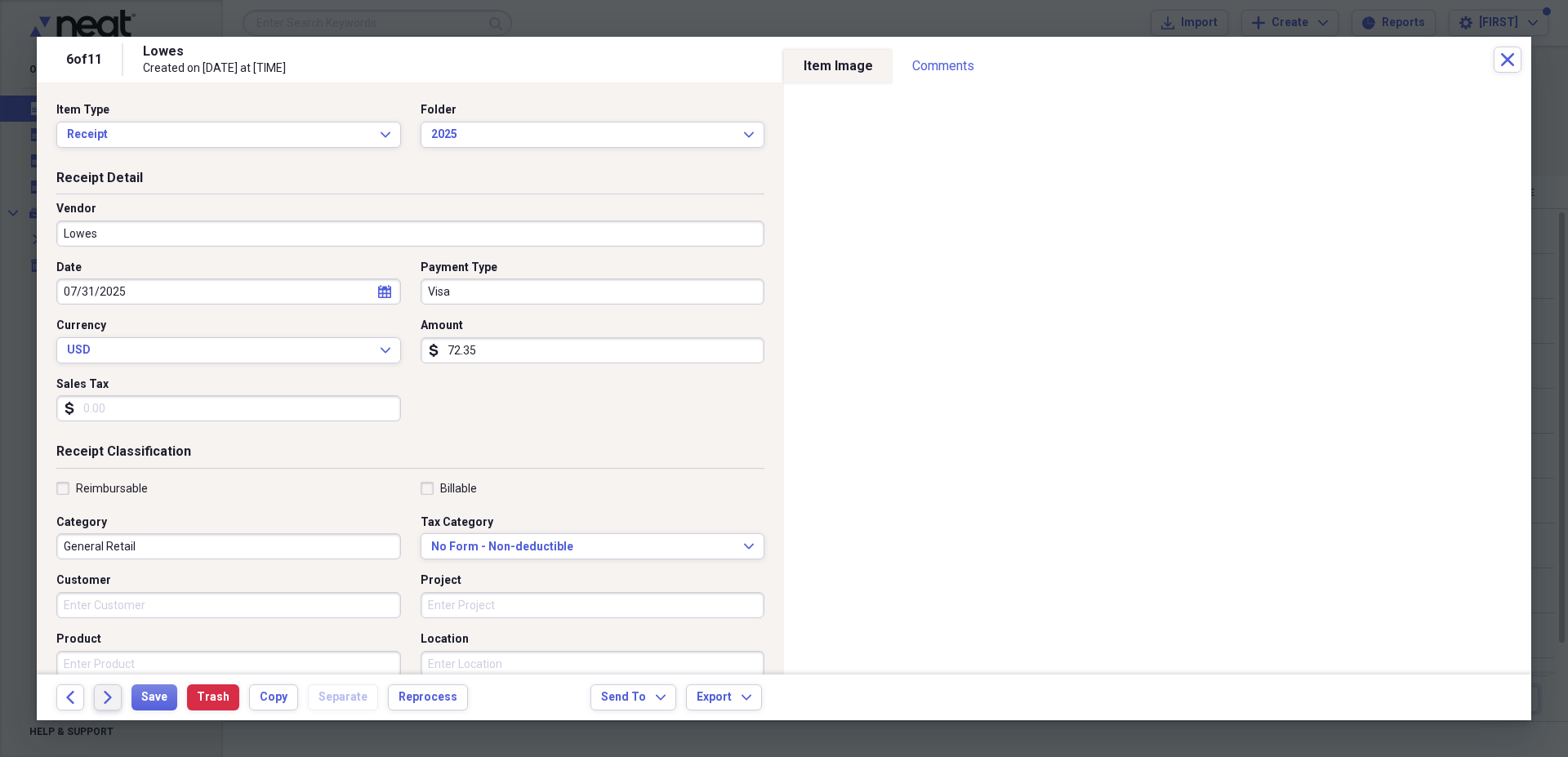 click on "Forward" at bounding box center (108, 697) 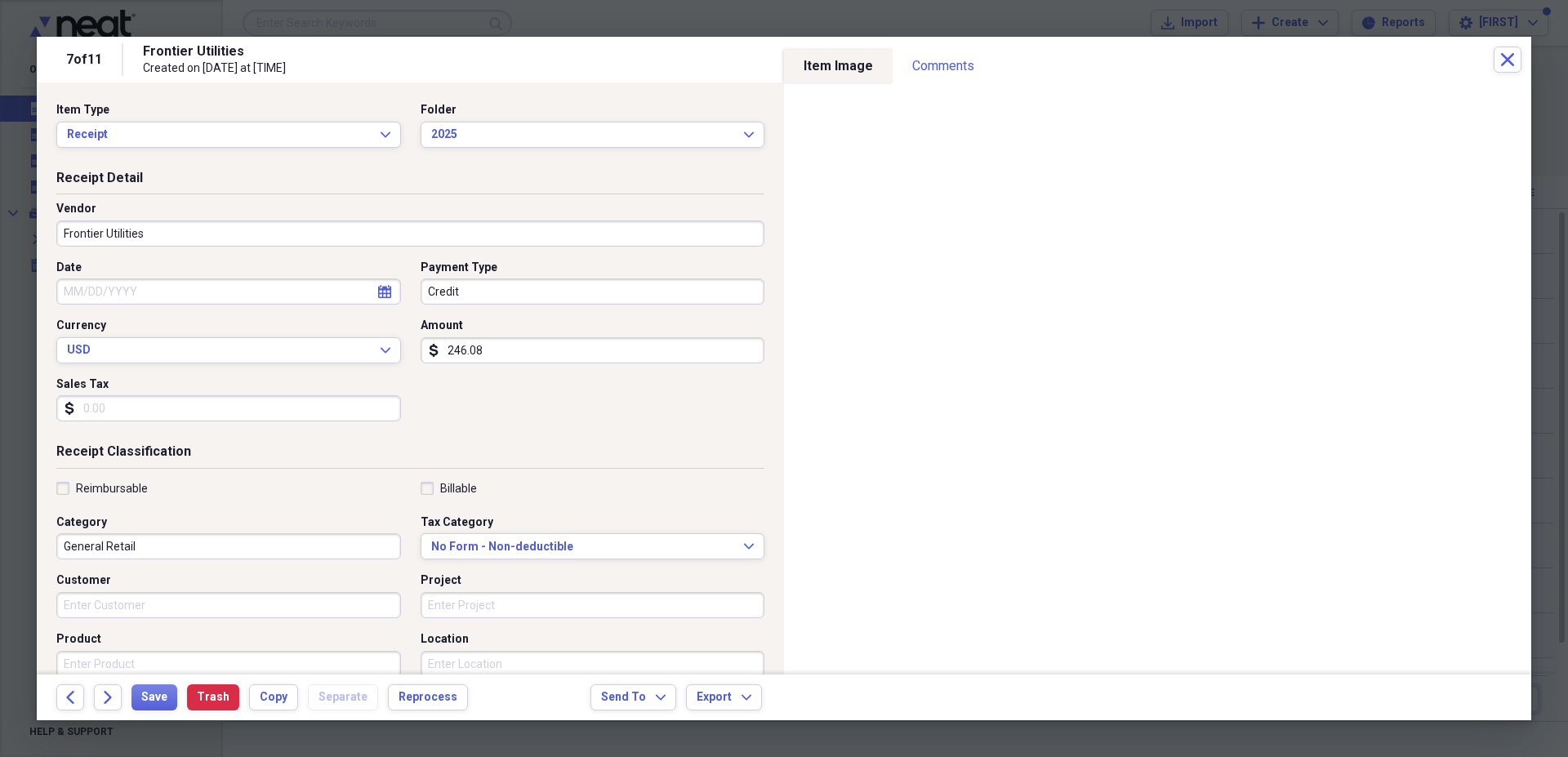 click on "Date" at bounding box center [229, 292] 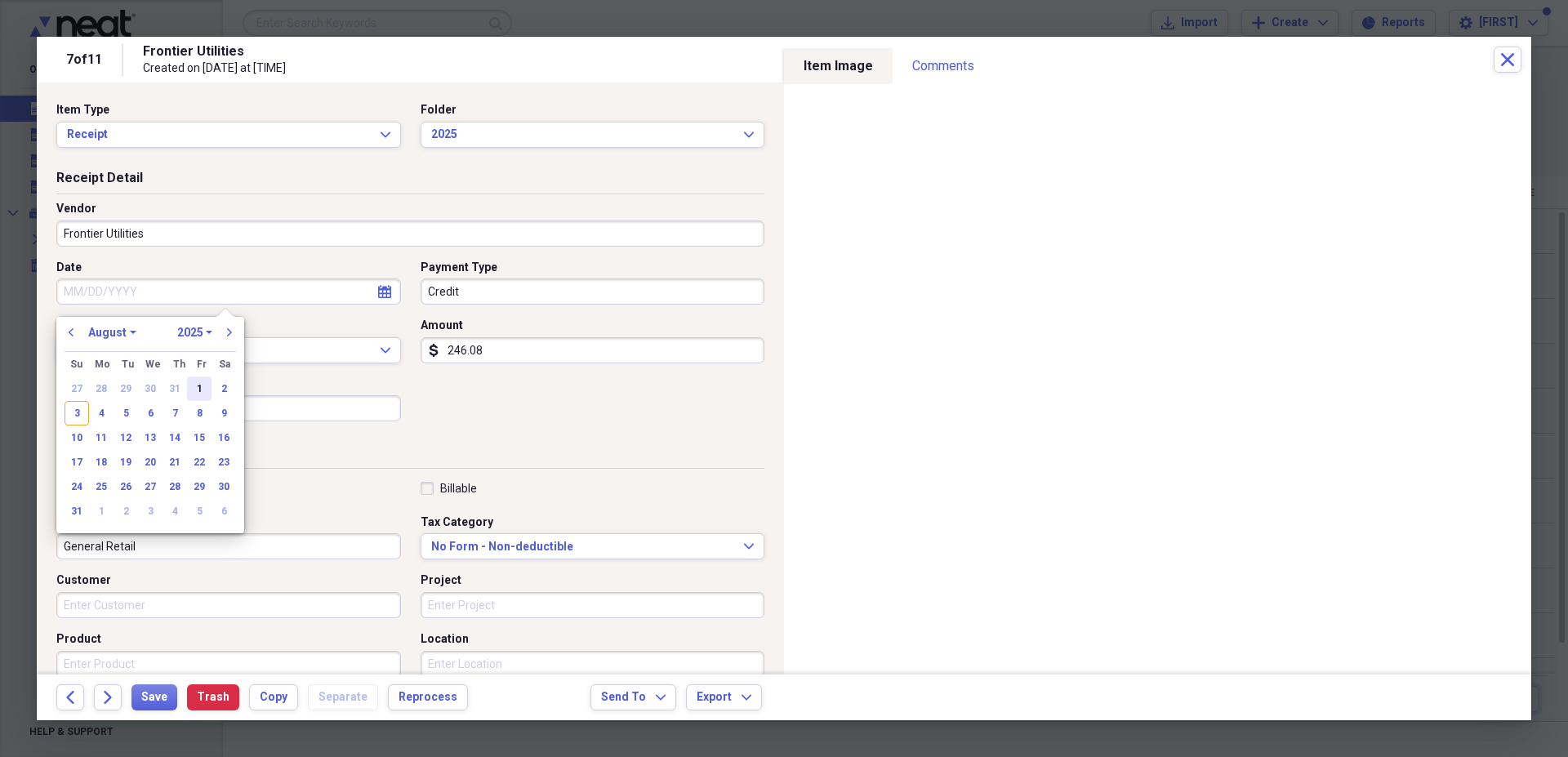 click on "1" at bounding box center (199, 389) 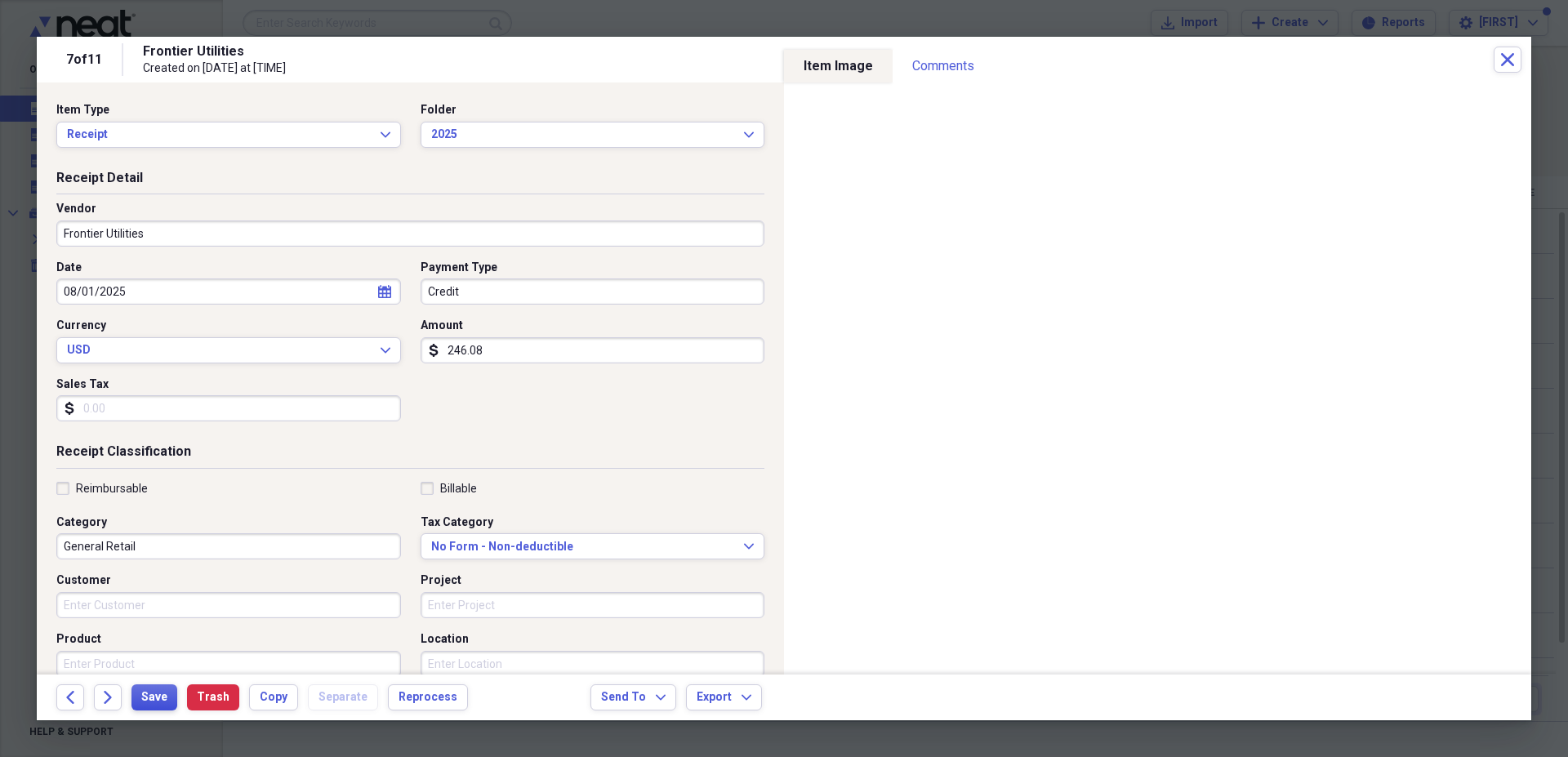 click on "Save" at bounding box center (154, 697) 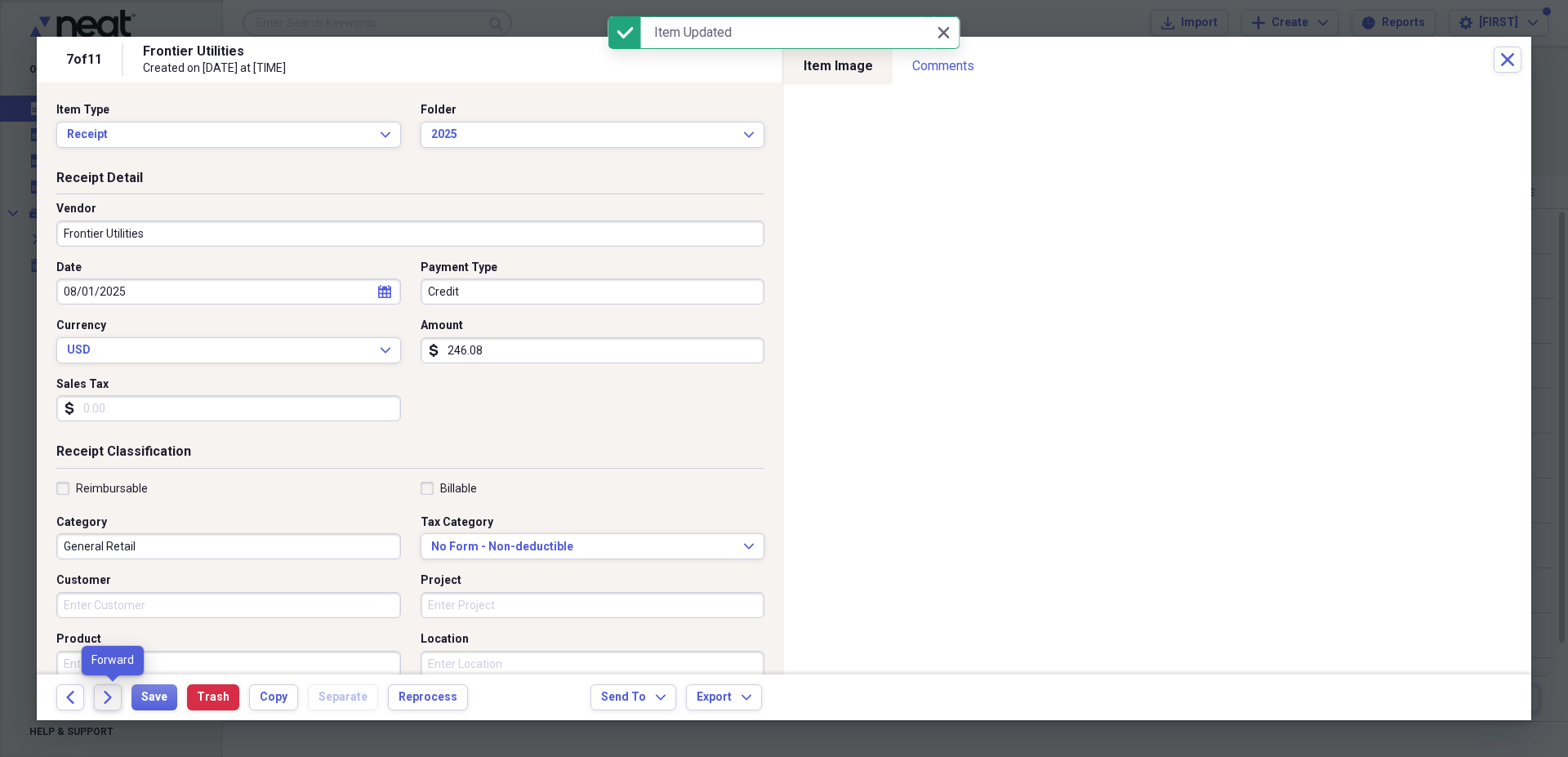click on "Forward" at bounding box center [108, 697] 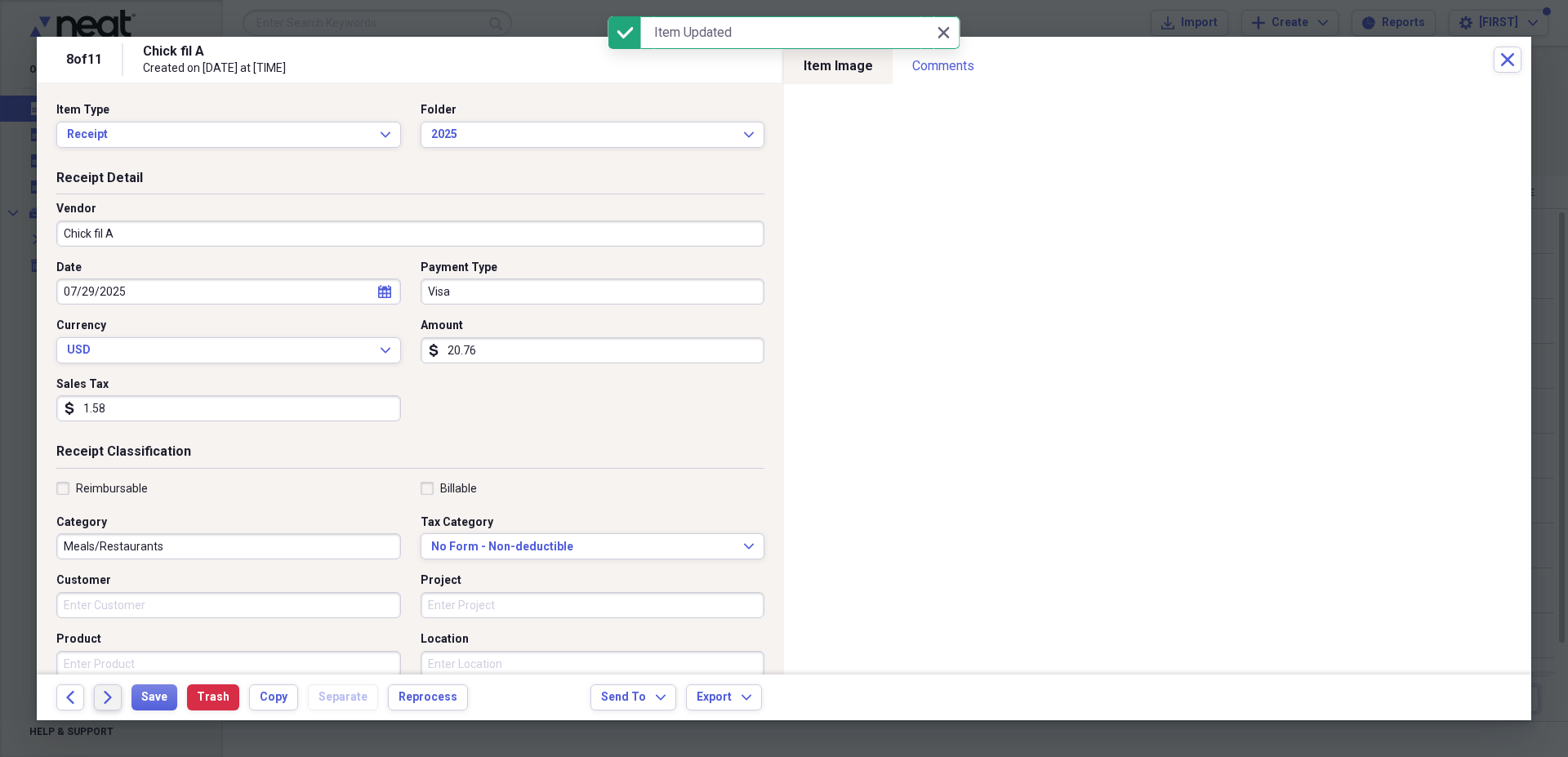 click on "Forward" 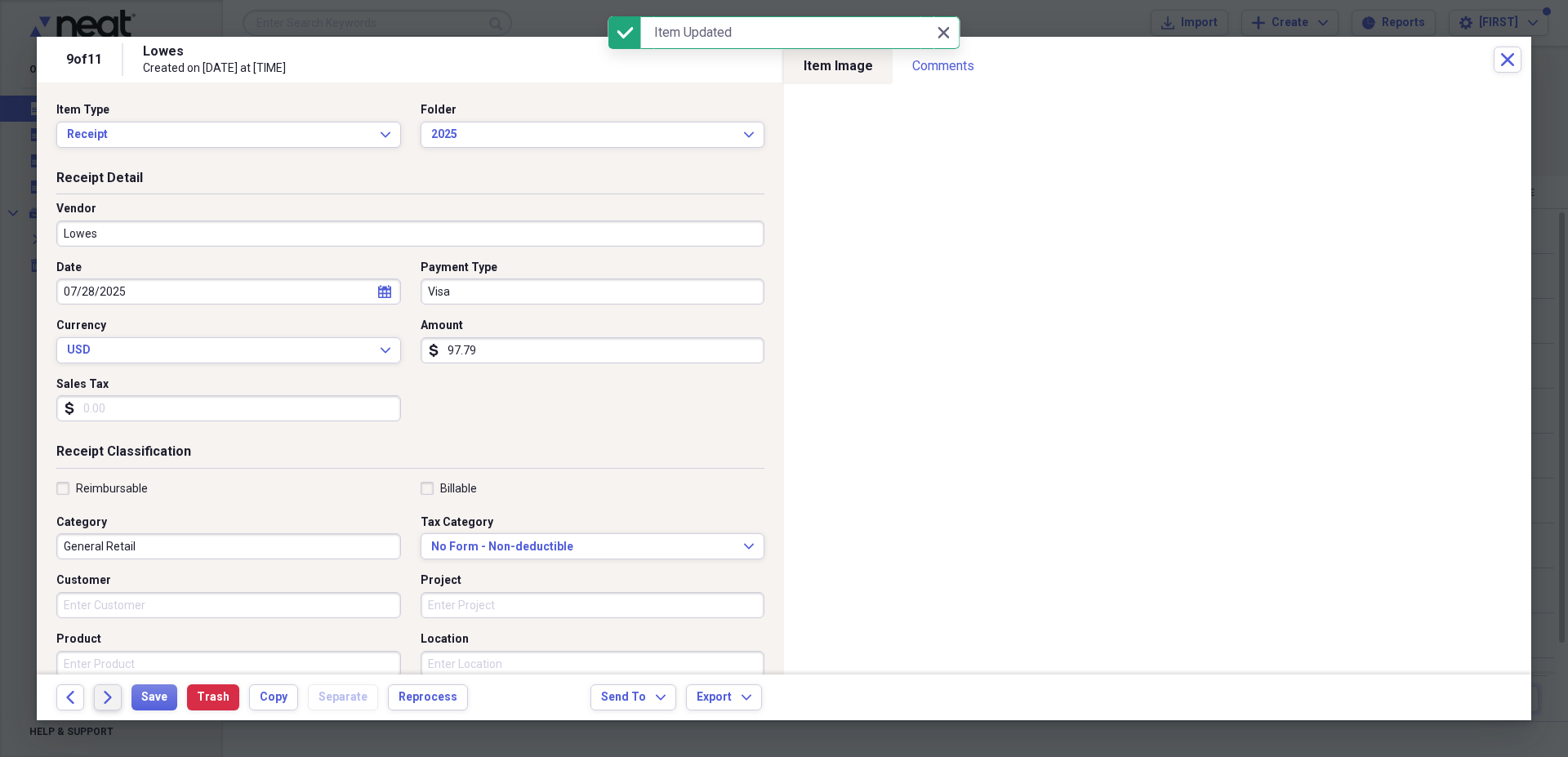 click on "Forward" 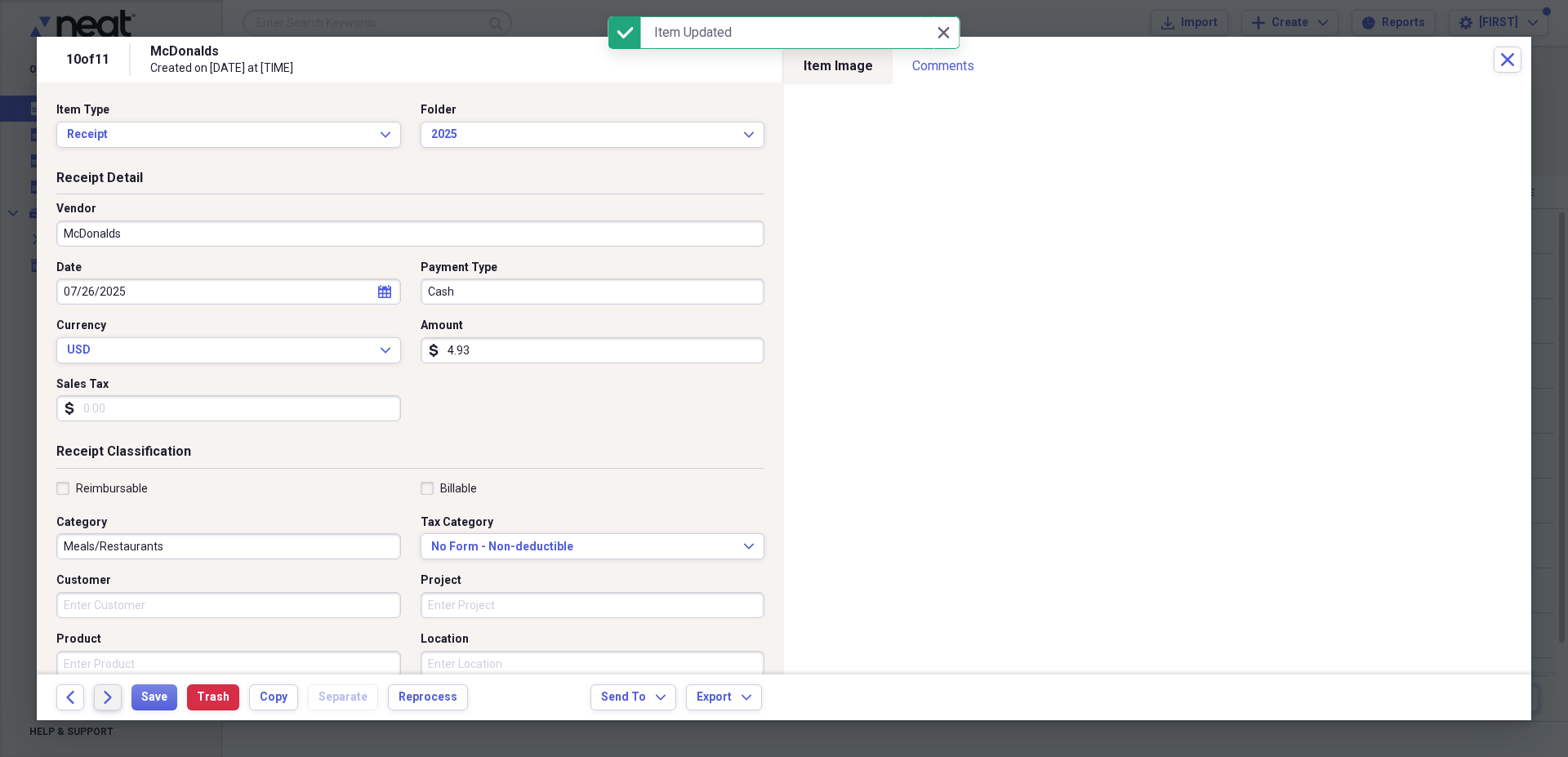 click on "Forward" 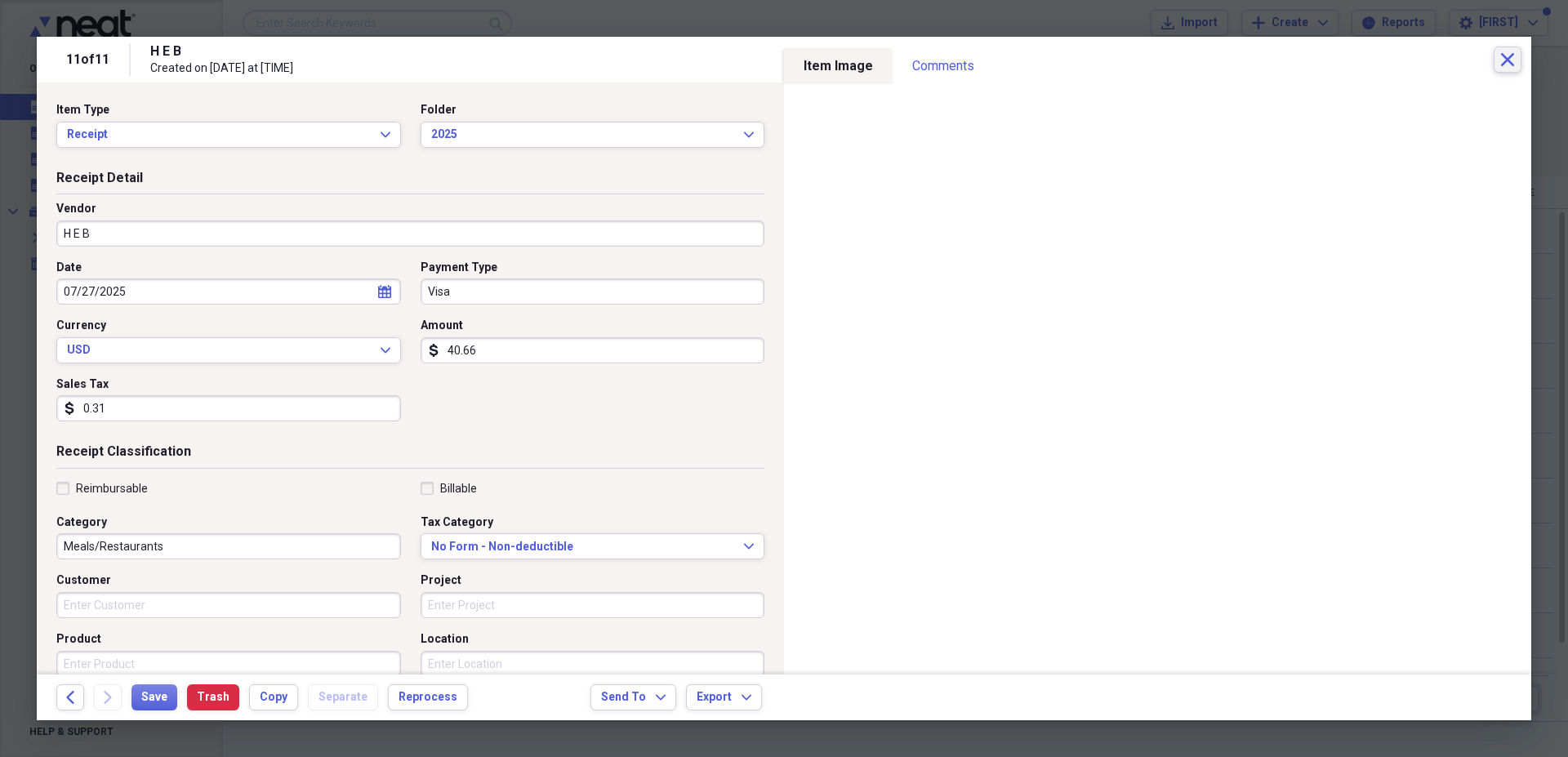 click on "Close" 